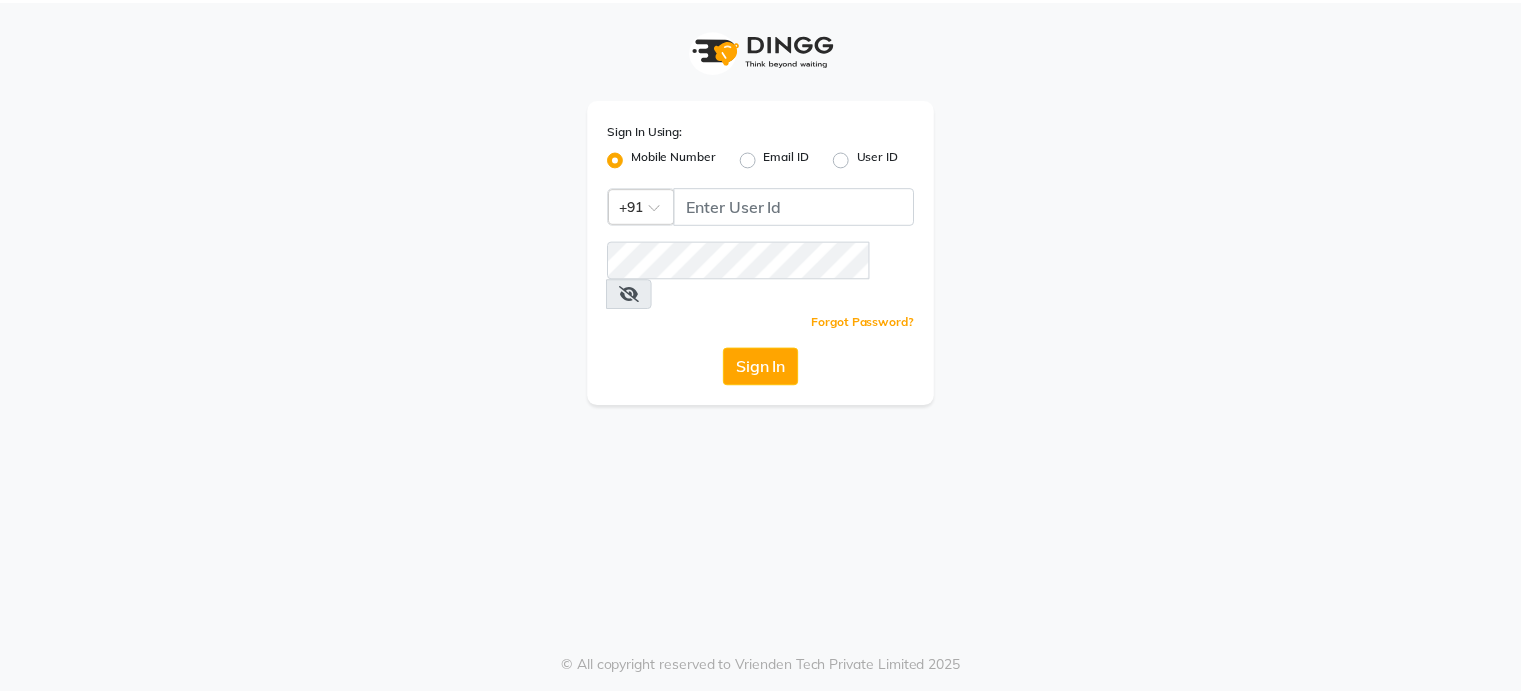 scroll, scrollTop: 0, scrollLeft: 0, axis: both 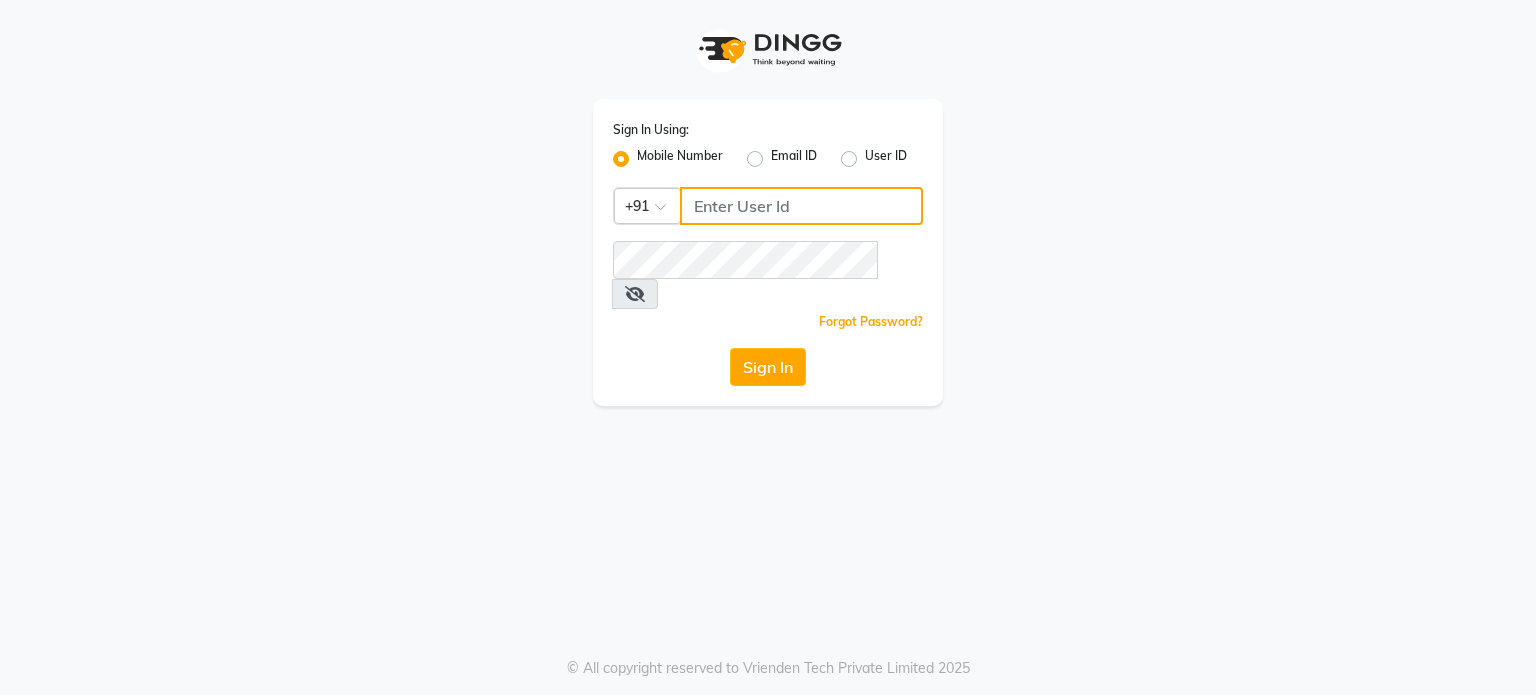 click 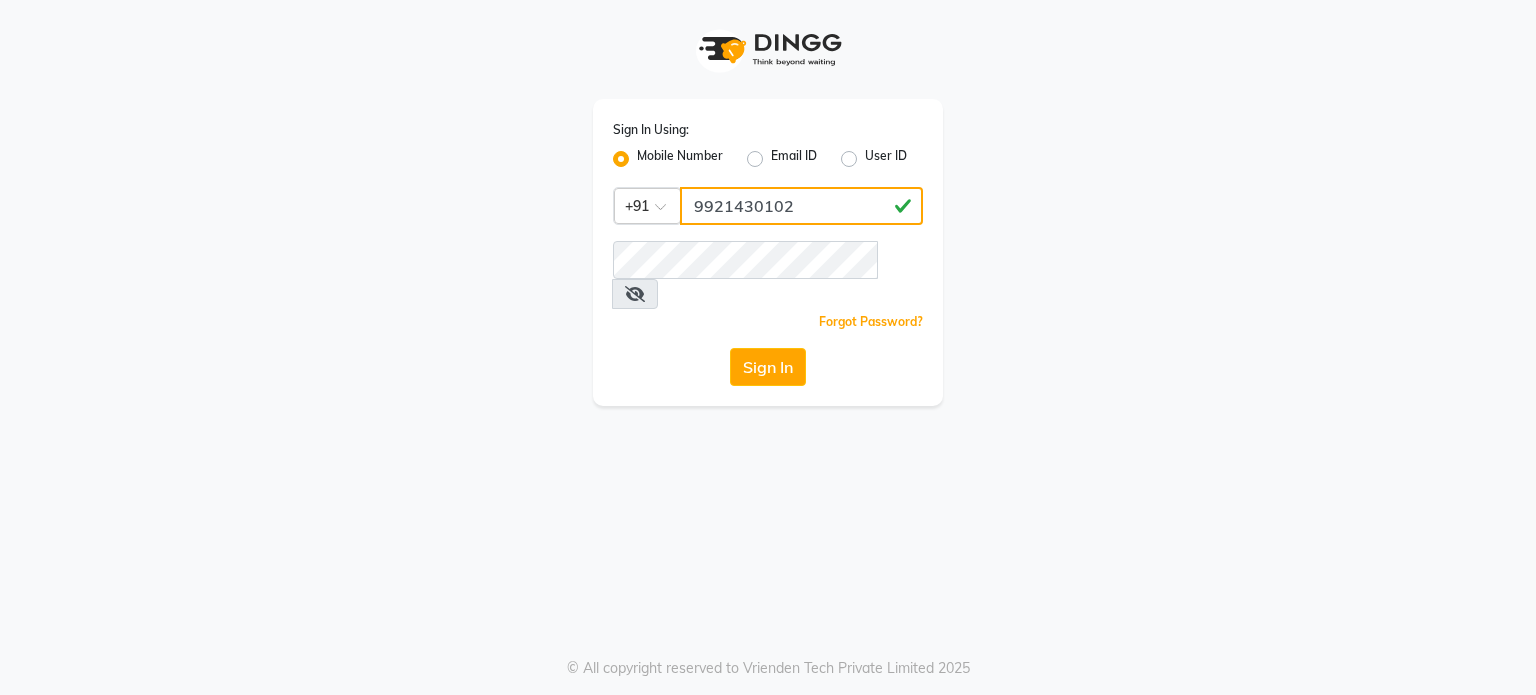 type on "9921430102" 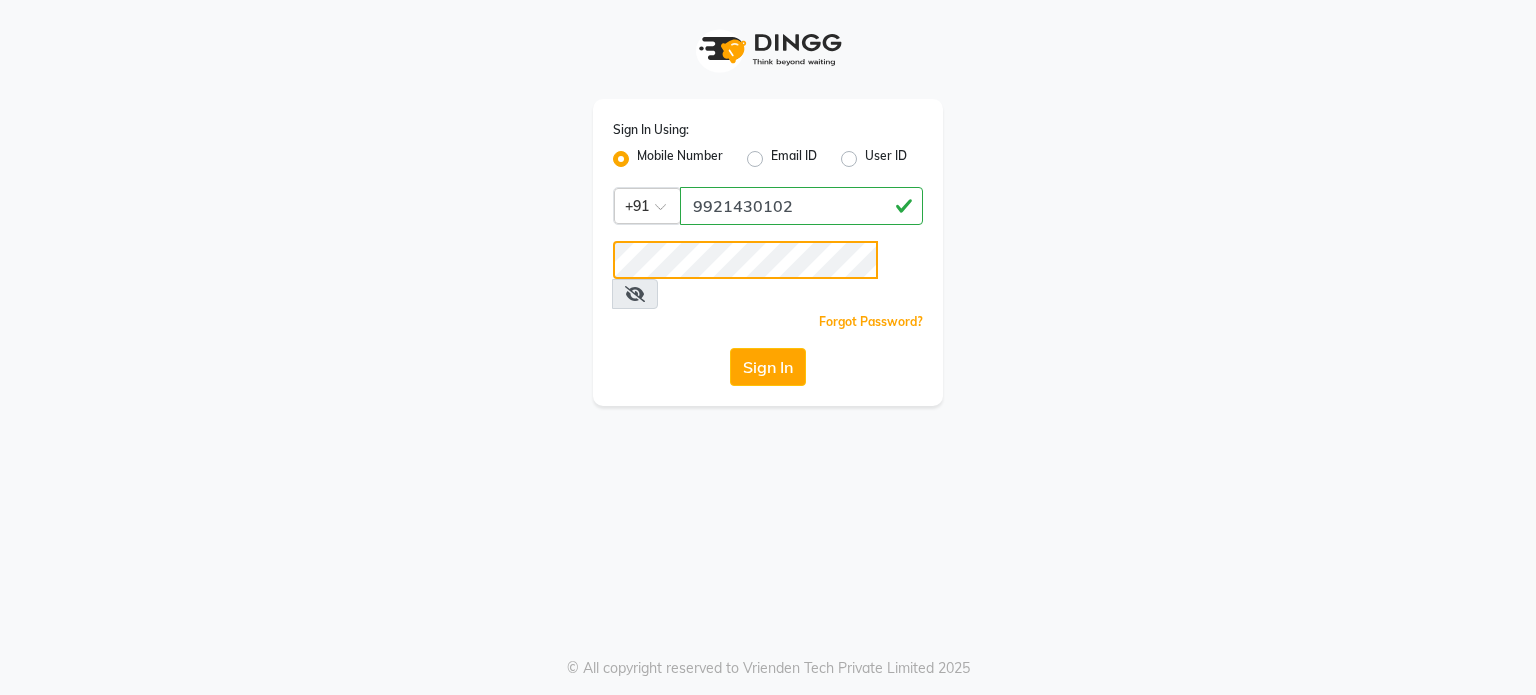 click on "Sign In" 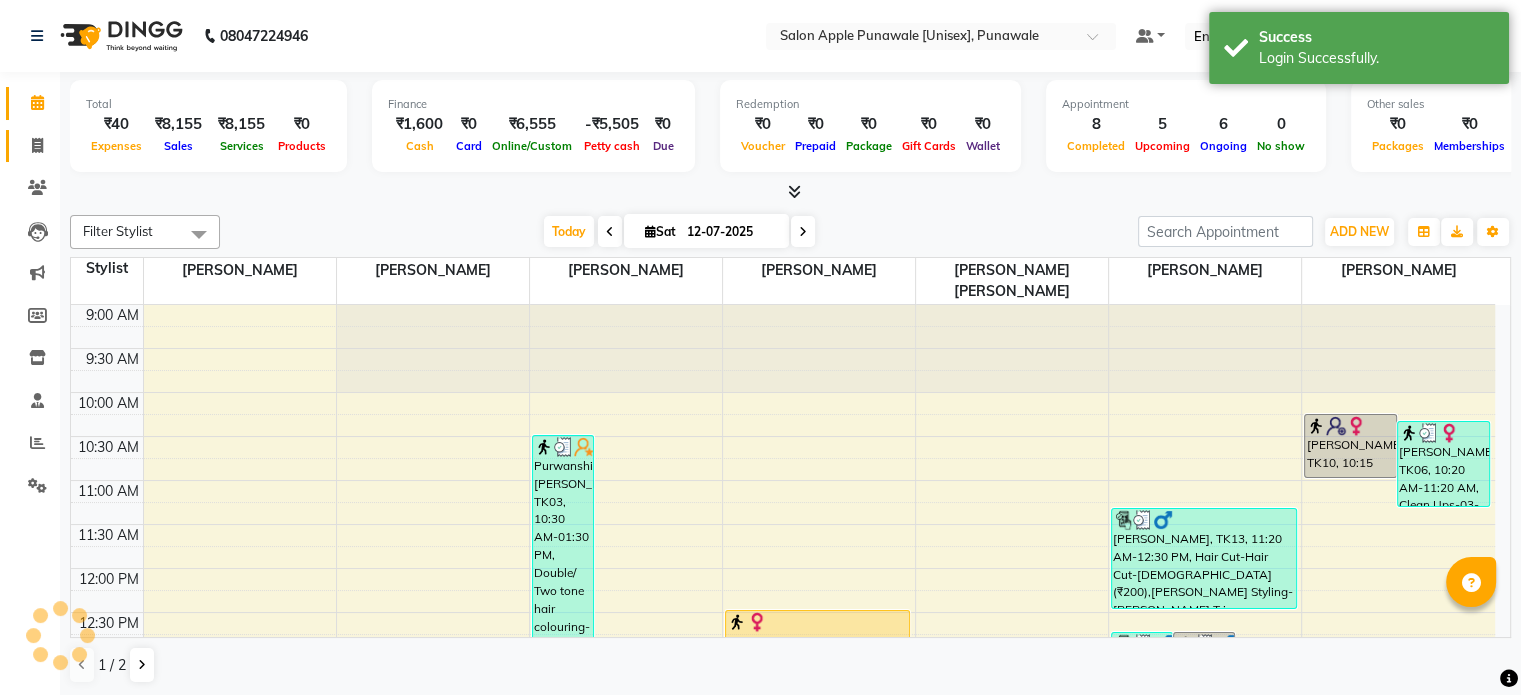 scroll, scrollTop: 0, scrollLeft: 0, axis: both 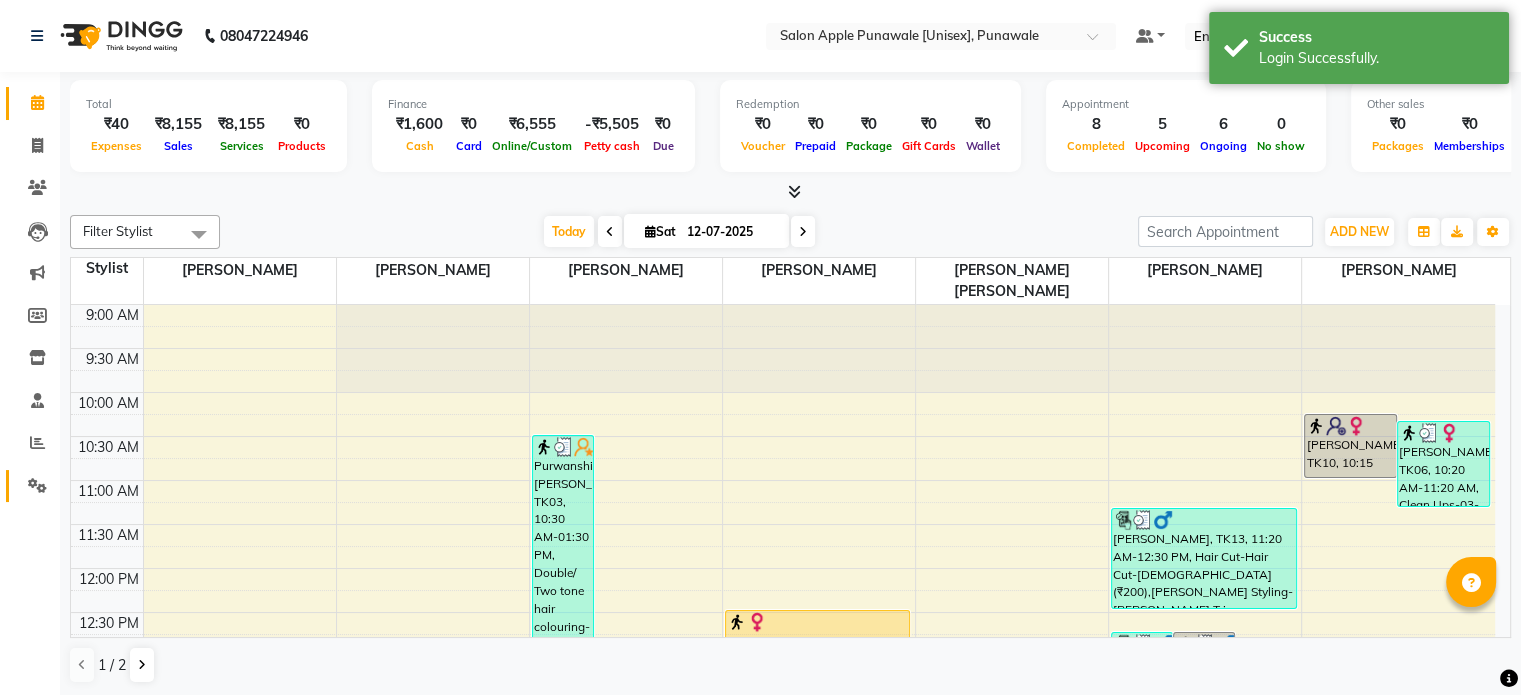 click 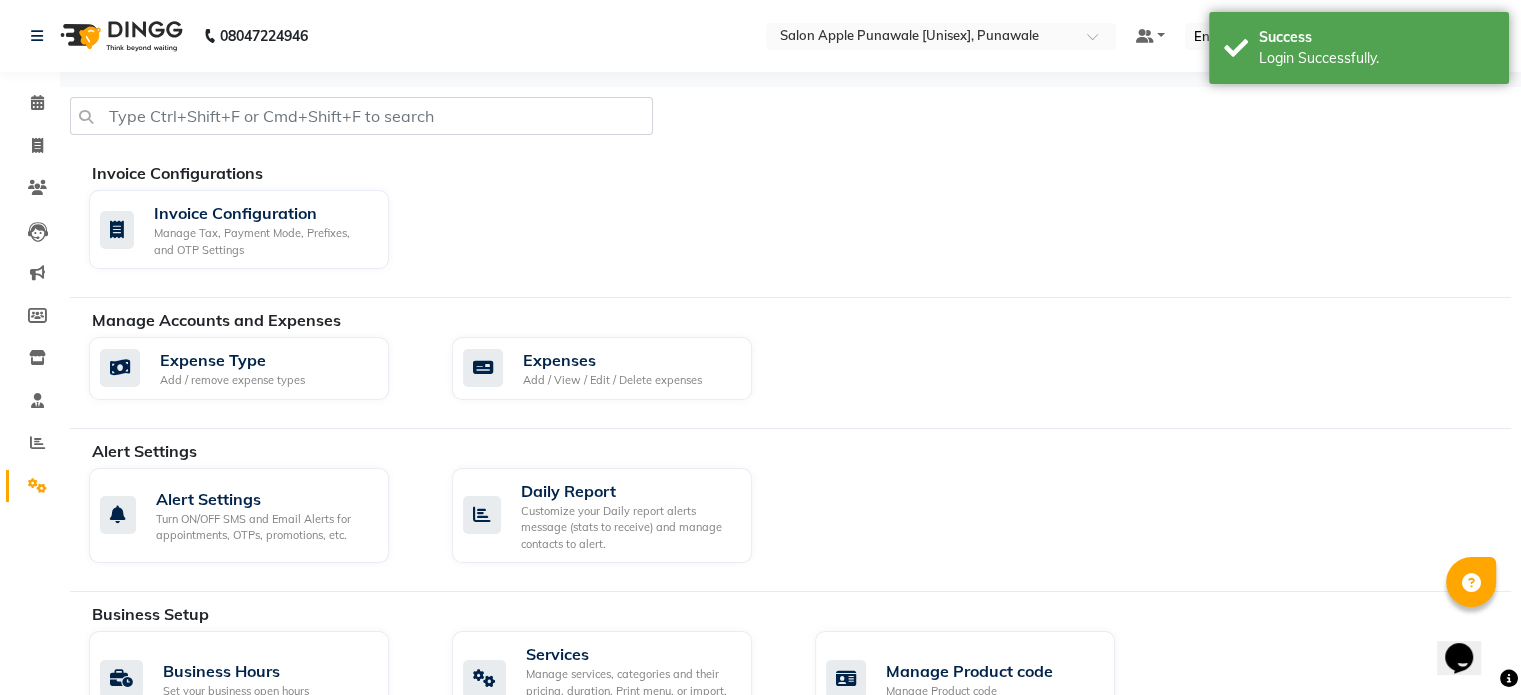 scroll, scrollTop: 0, scrollLeft: 0, axis: both 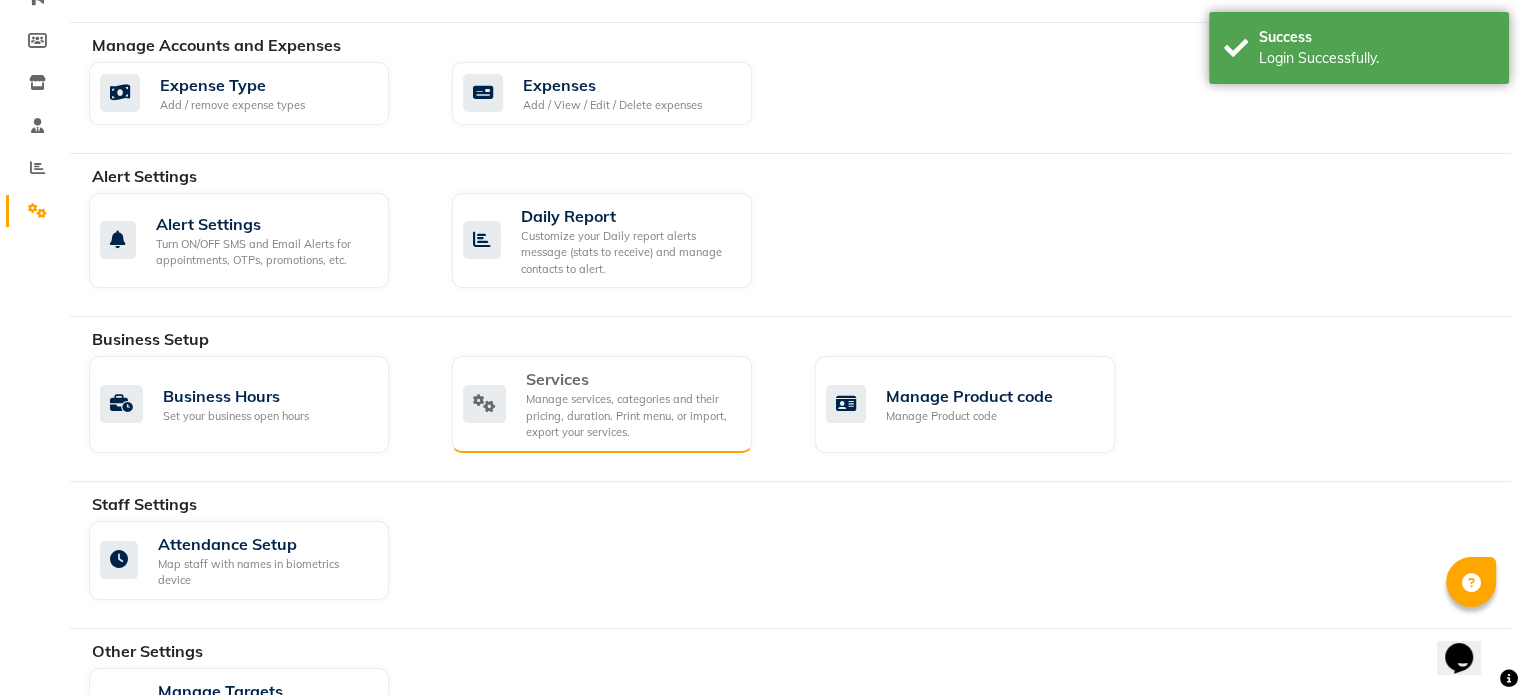 click on "Services" 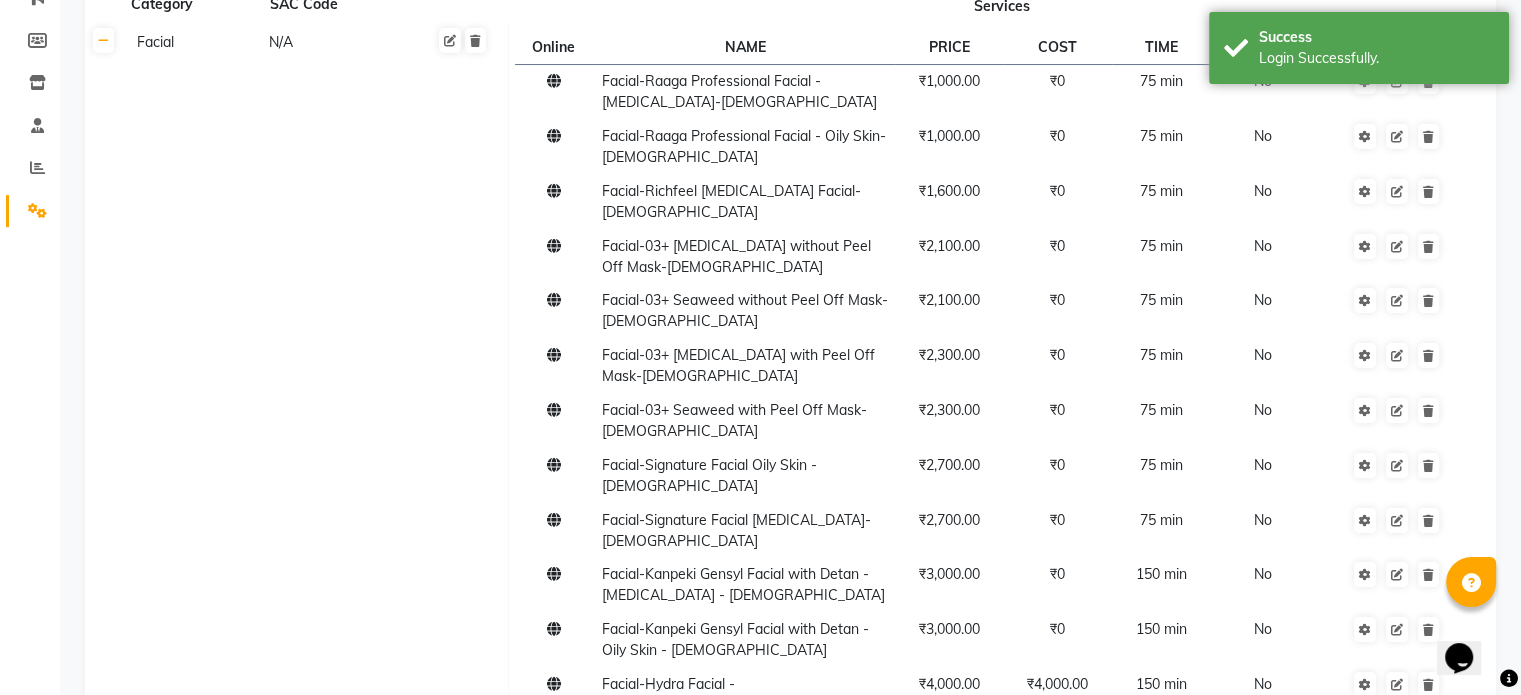scroll, scrollTop: 0, scrollLeft: 0, axis: both 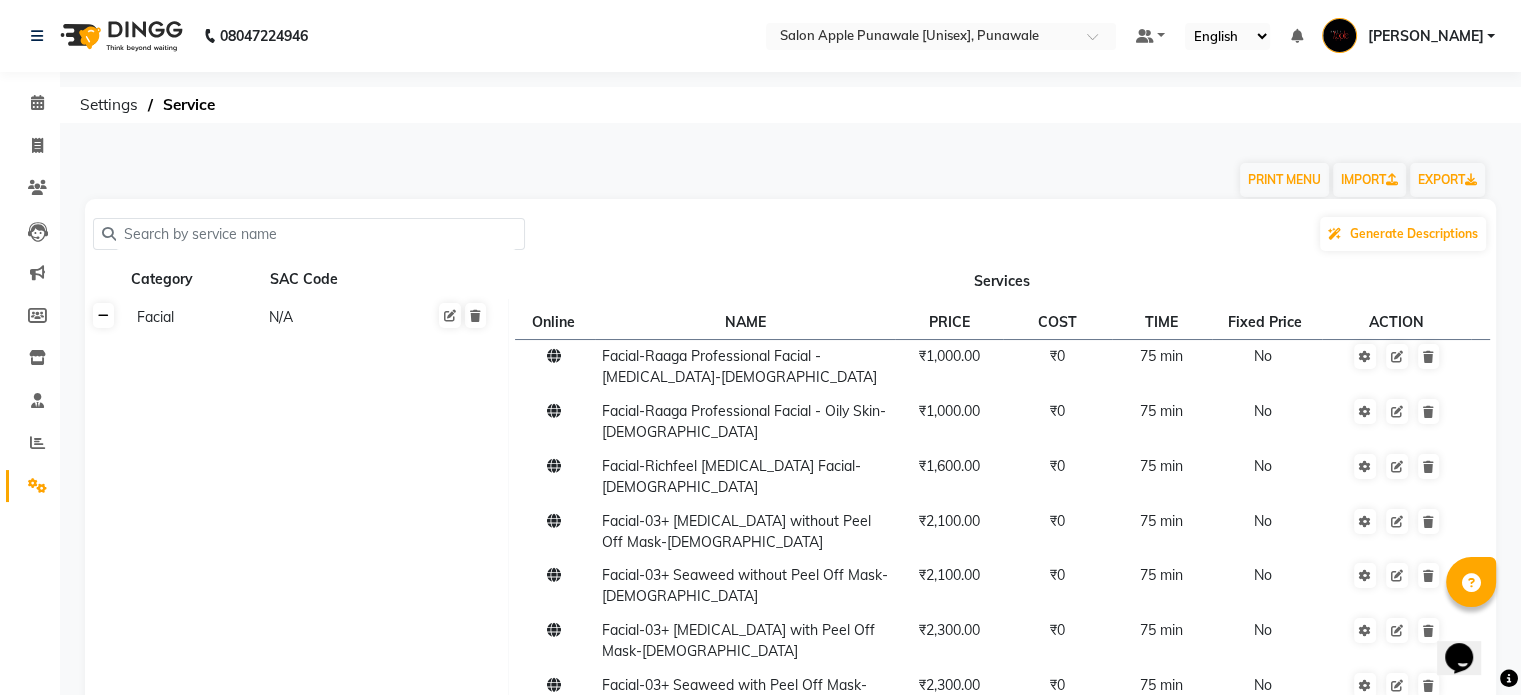 click 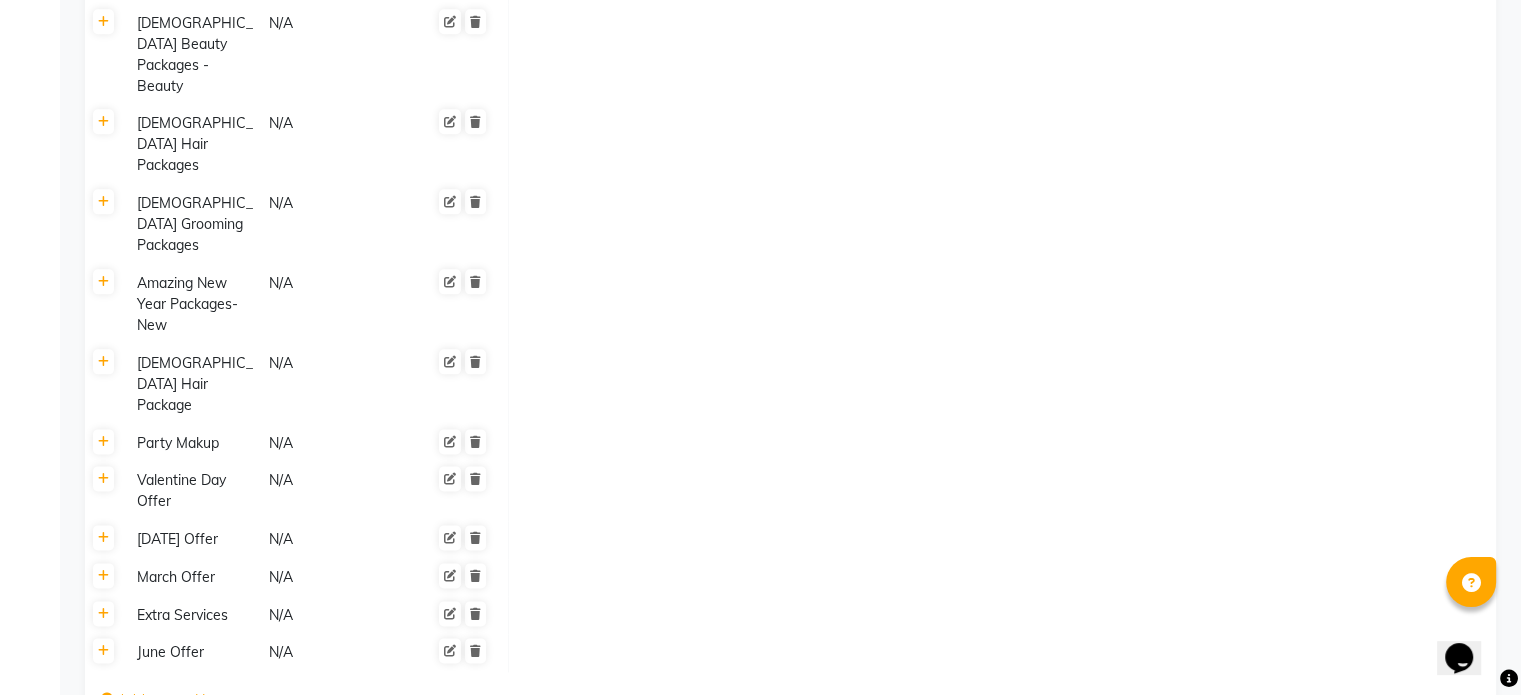 scroll, scrollTop: 2486, scrollLeft: 0, axis: vertical 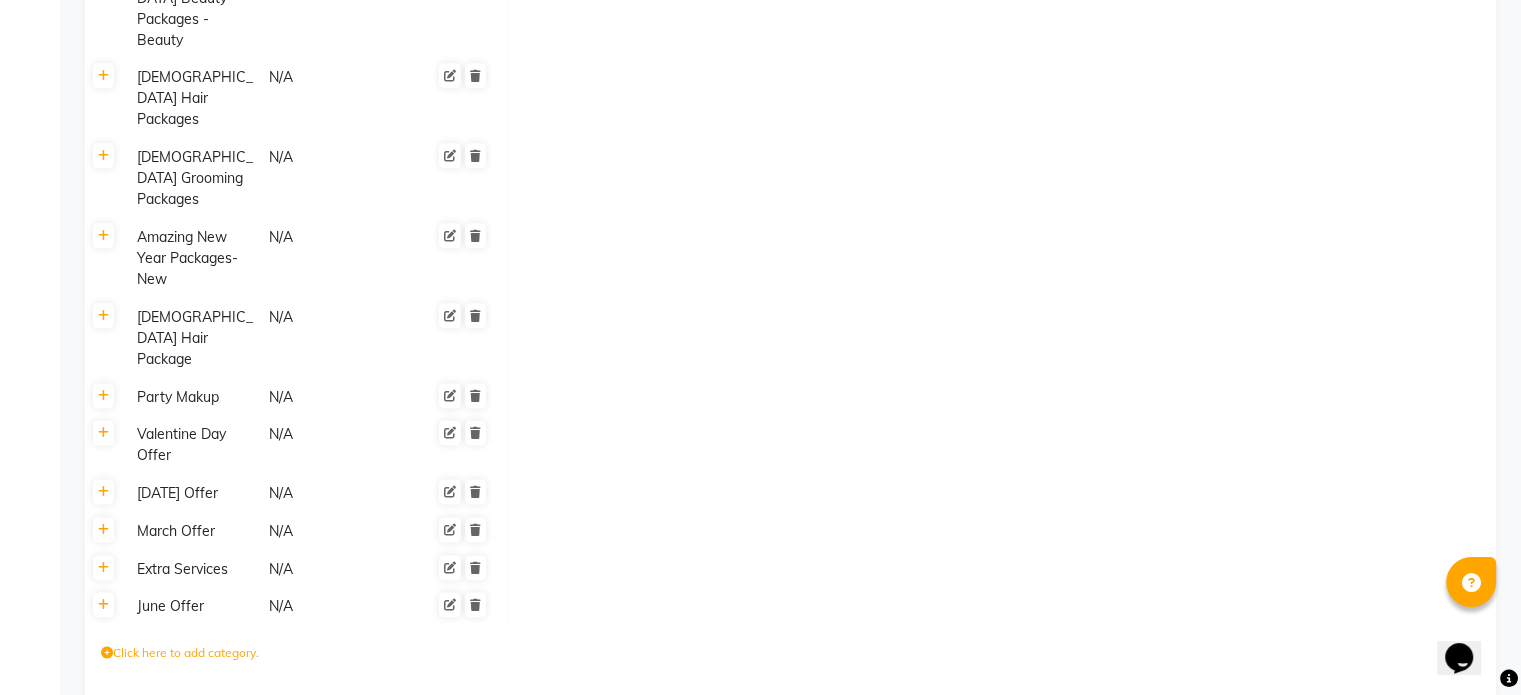 click on "Click here to add category." 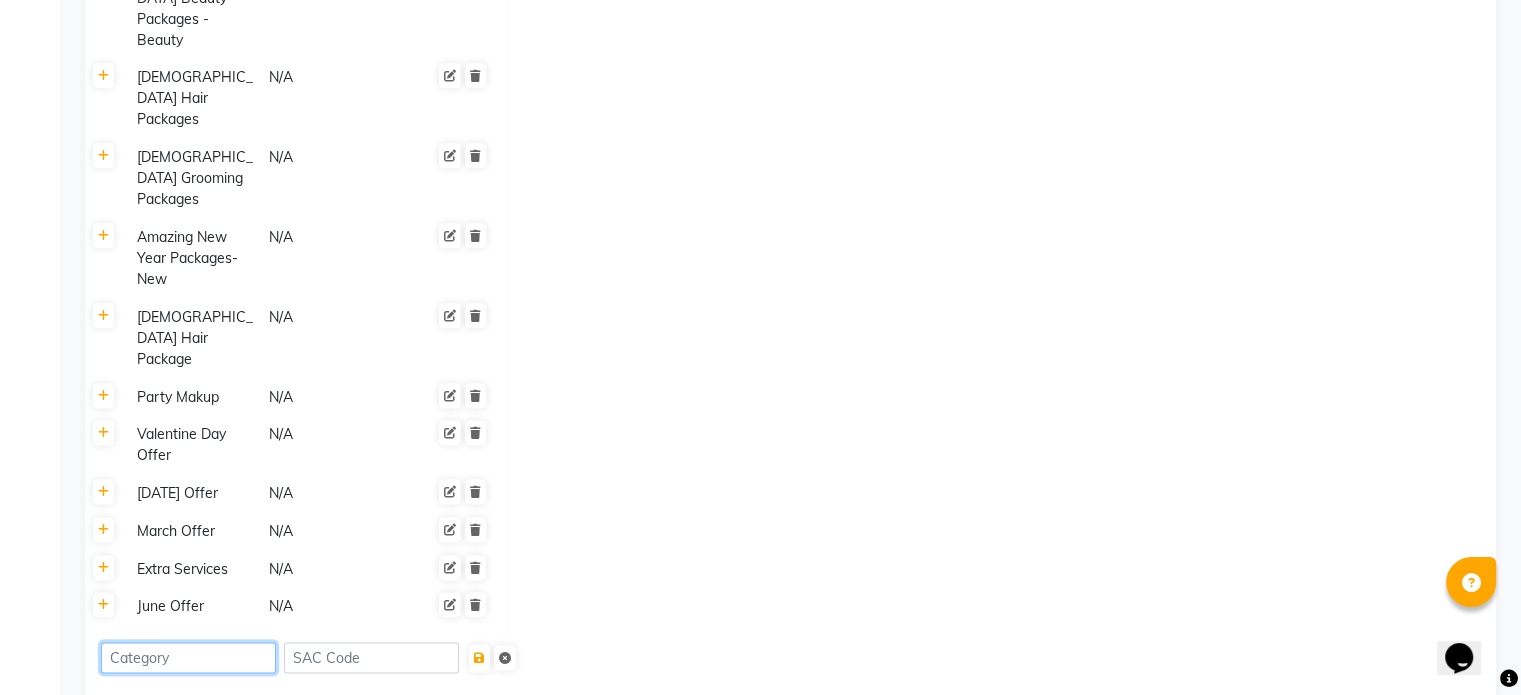 click 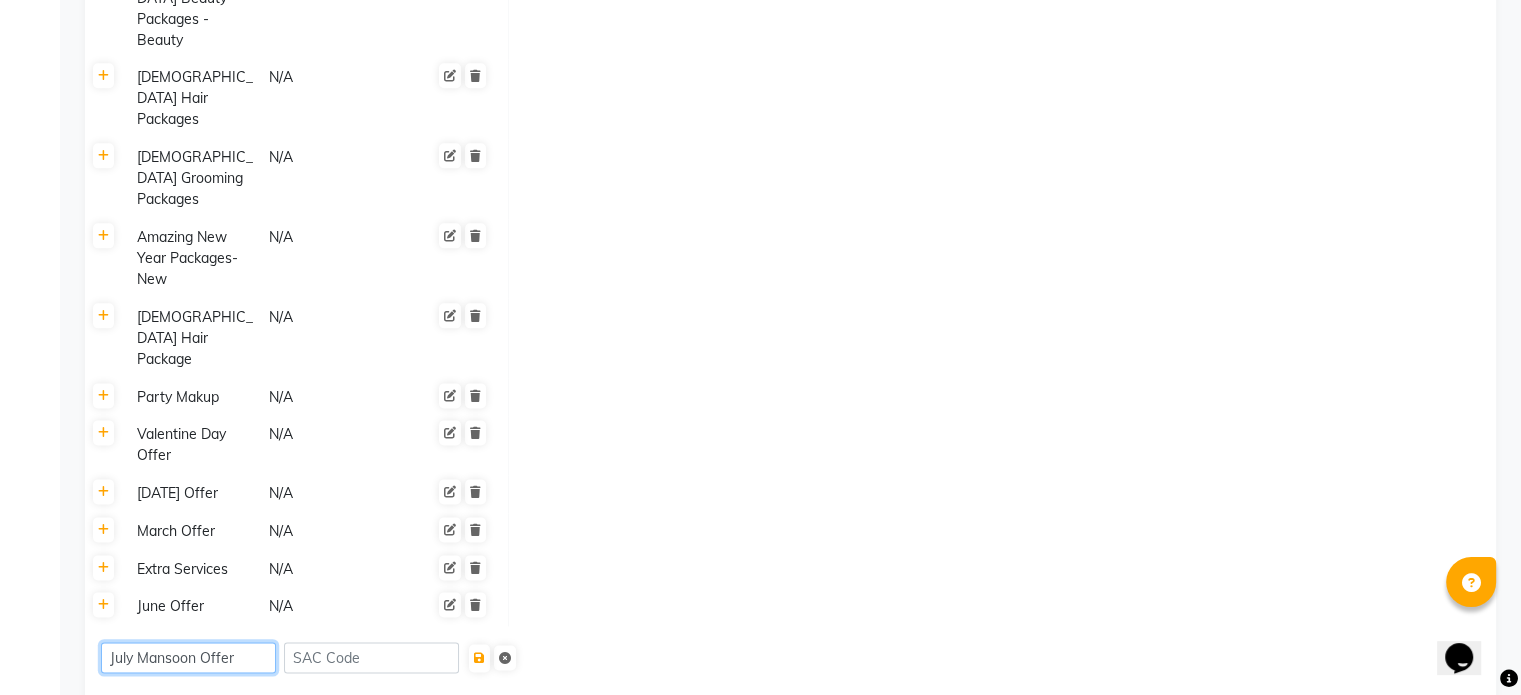 click on "July Mansoon Offer" 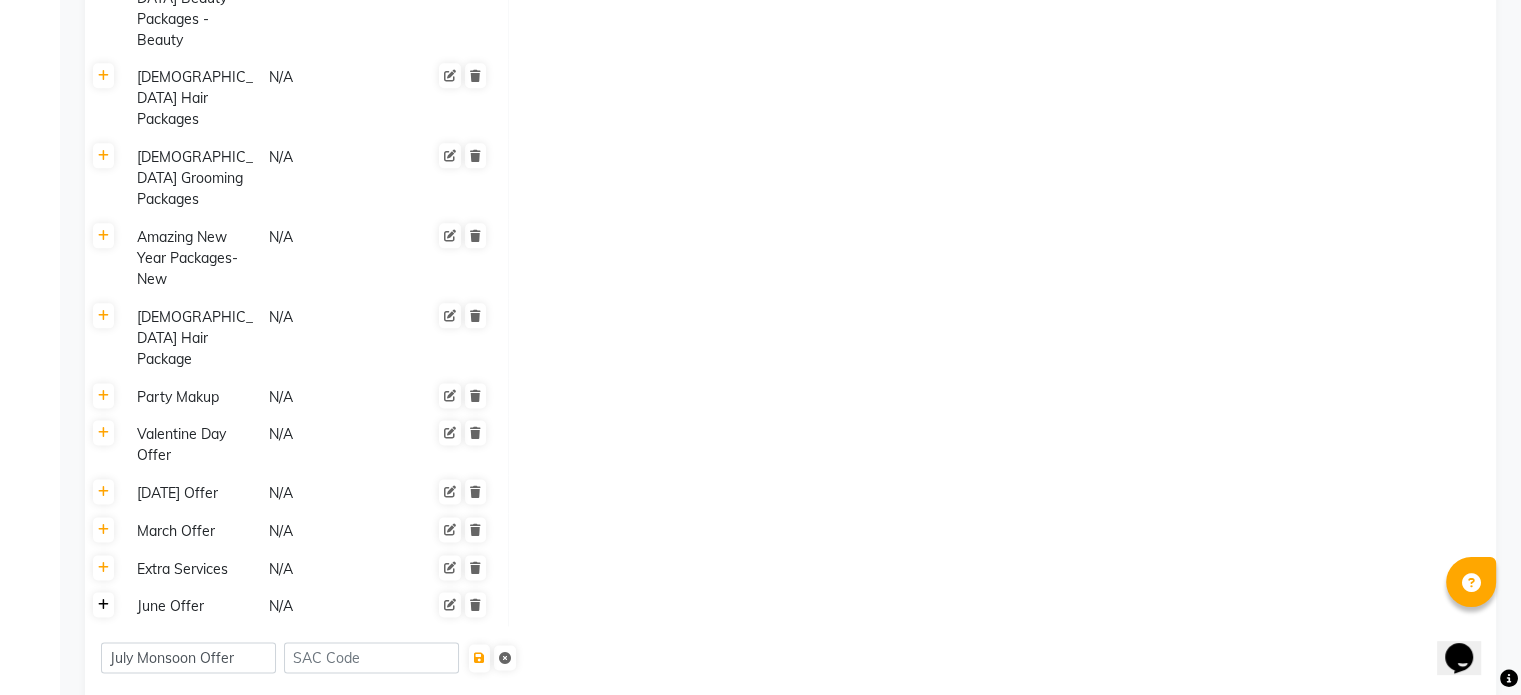 click 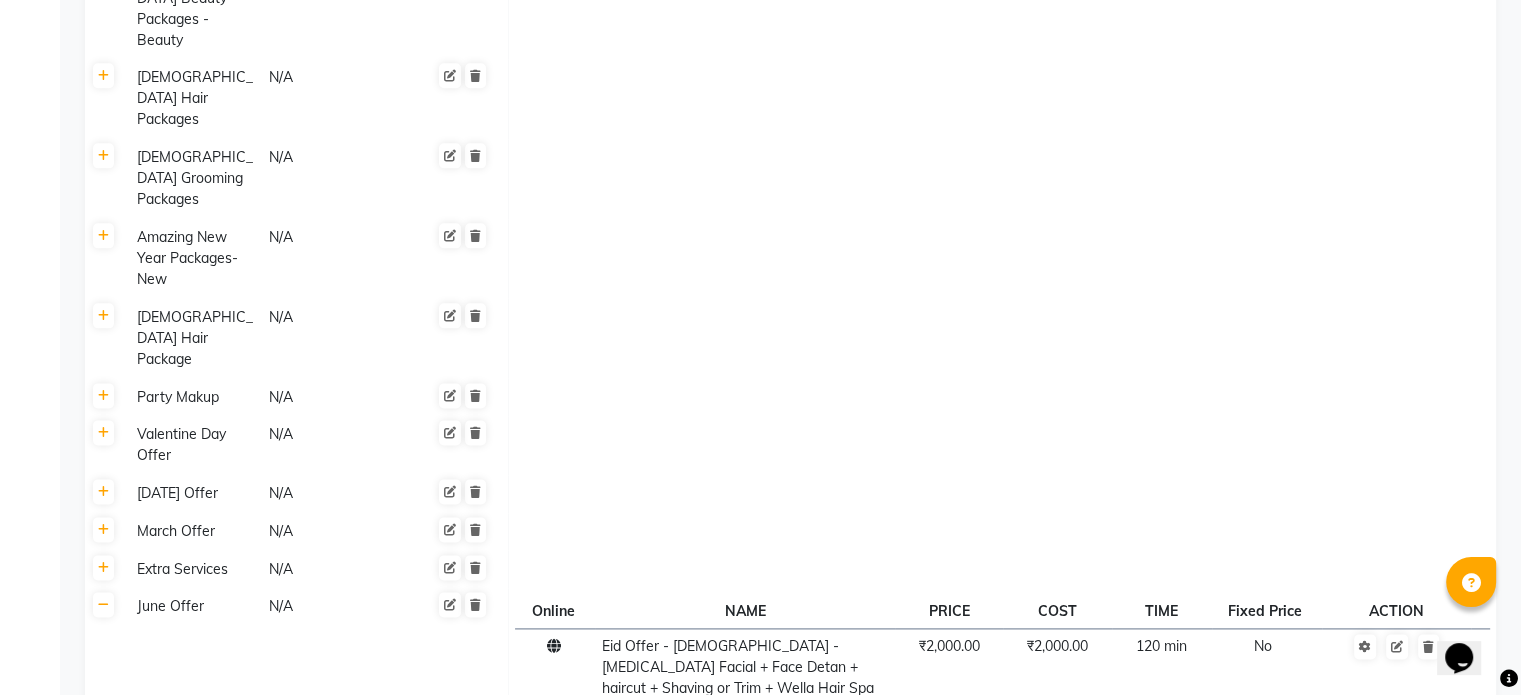 scroll, scrollTop: 2714, scrollLeft: 0, axis: vertical 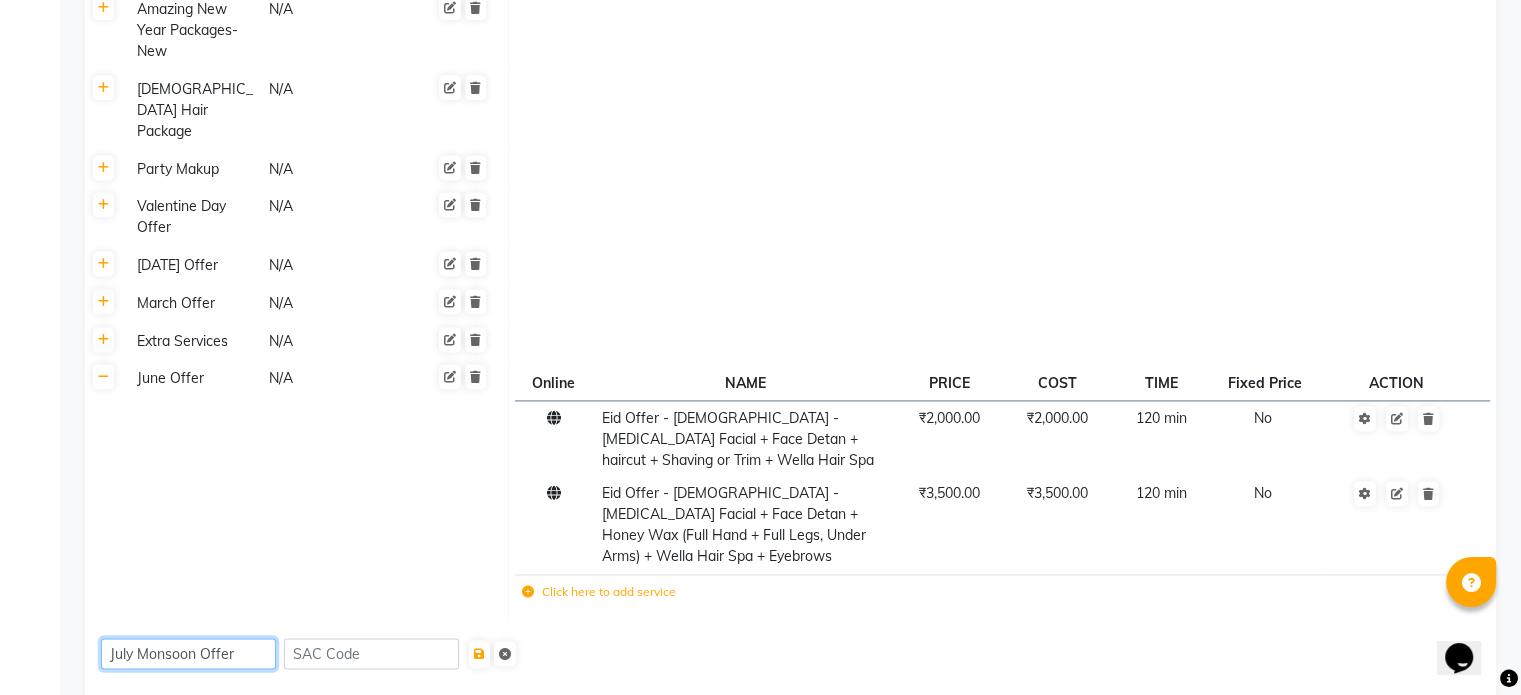 click on "July Monsoon Offer" 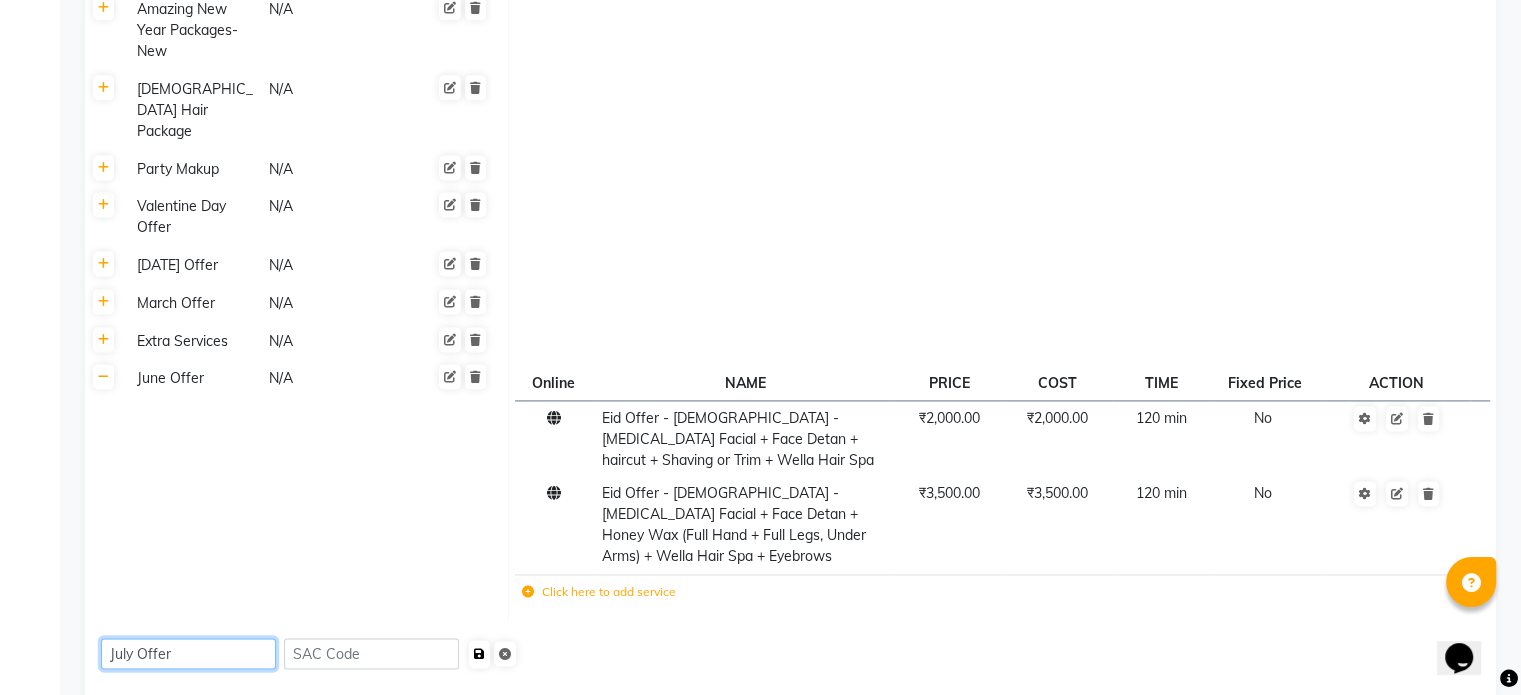 type on "July Offer" 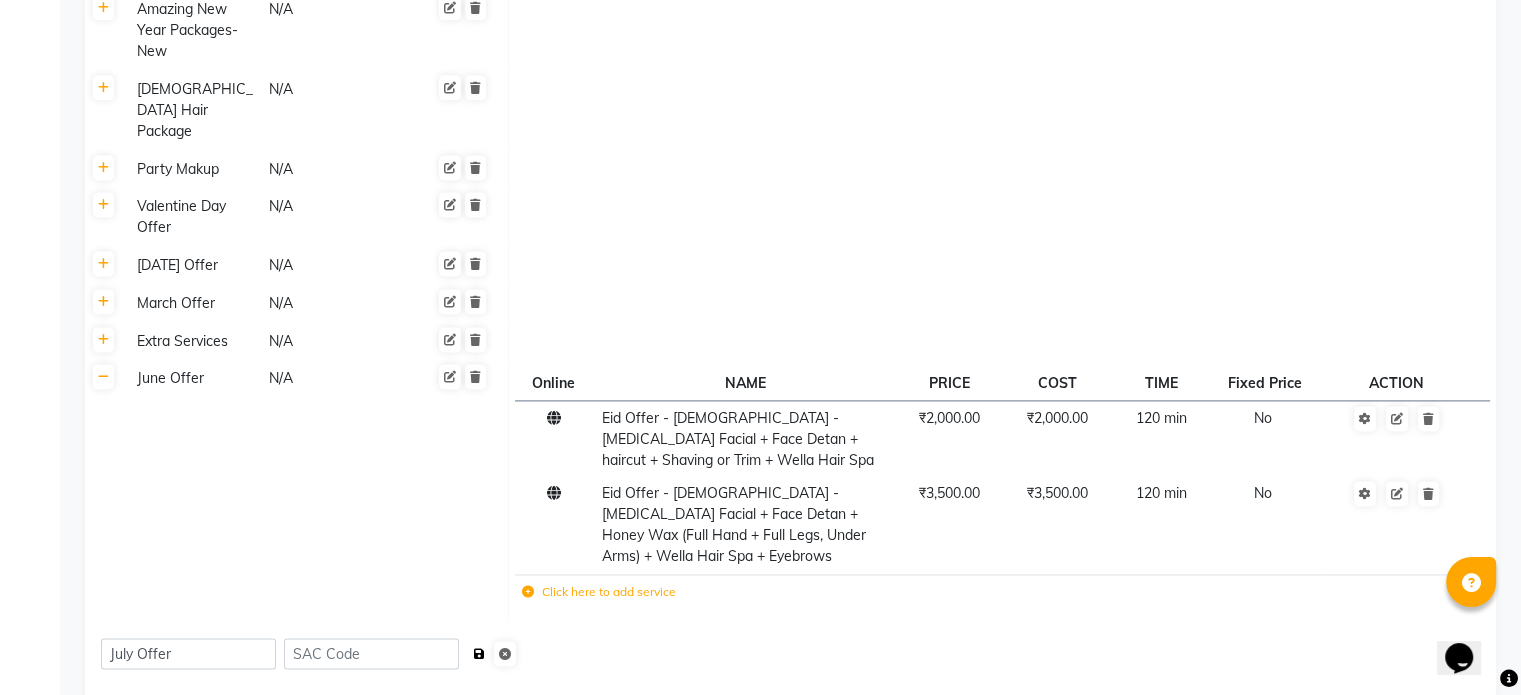click at bounding box center [479, 654] 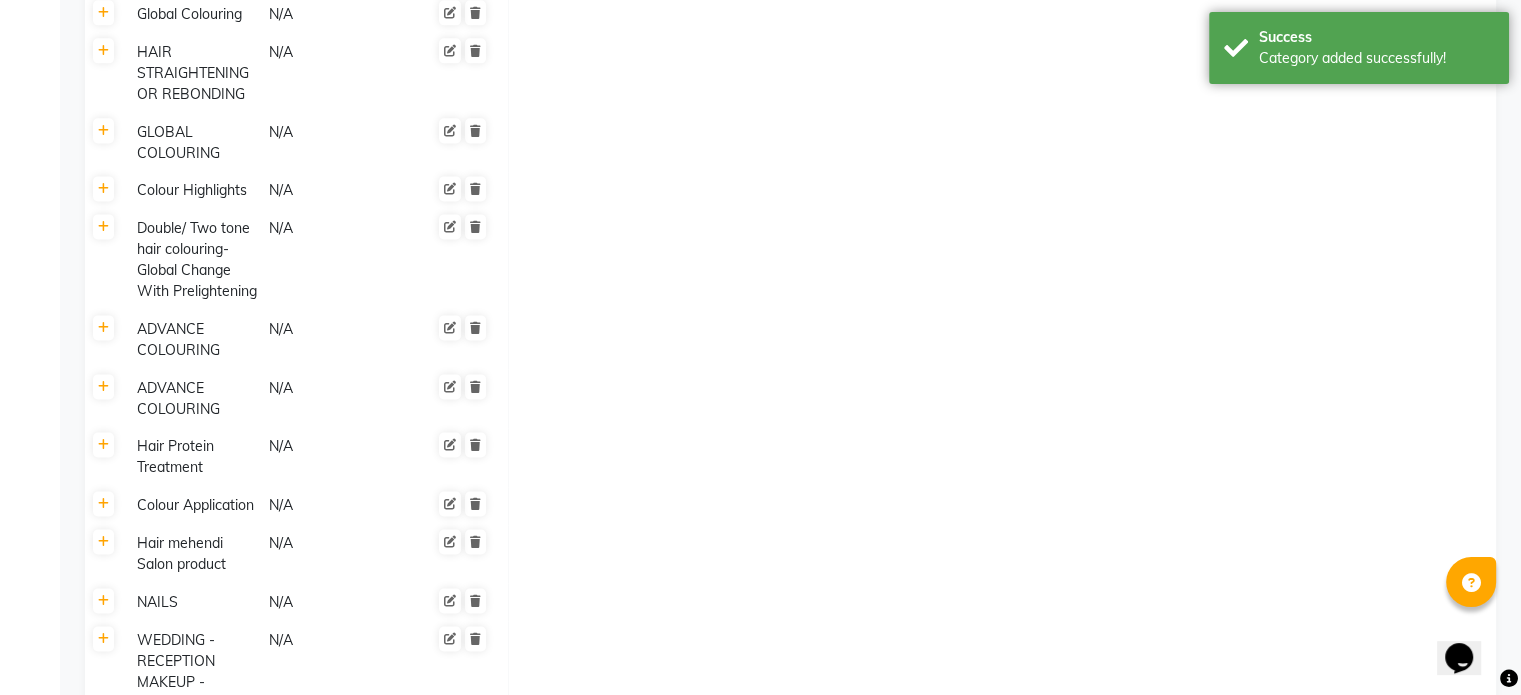 scroll, scrollTop: 2714, scrollLeft: 0, axis: vertical 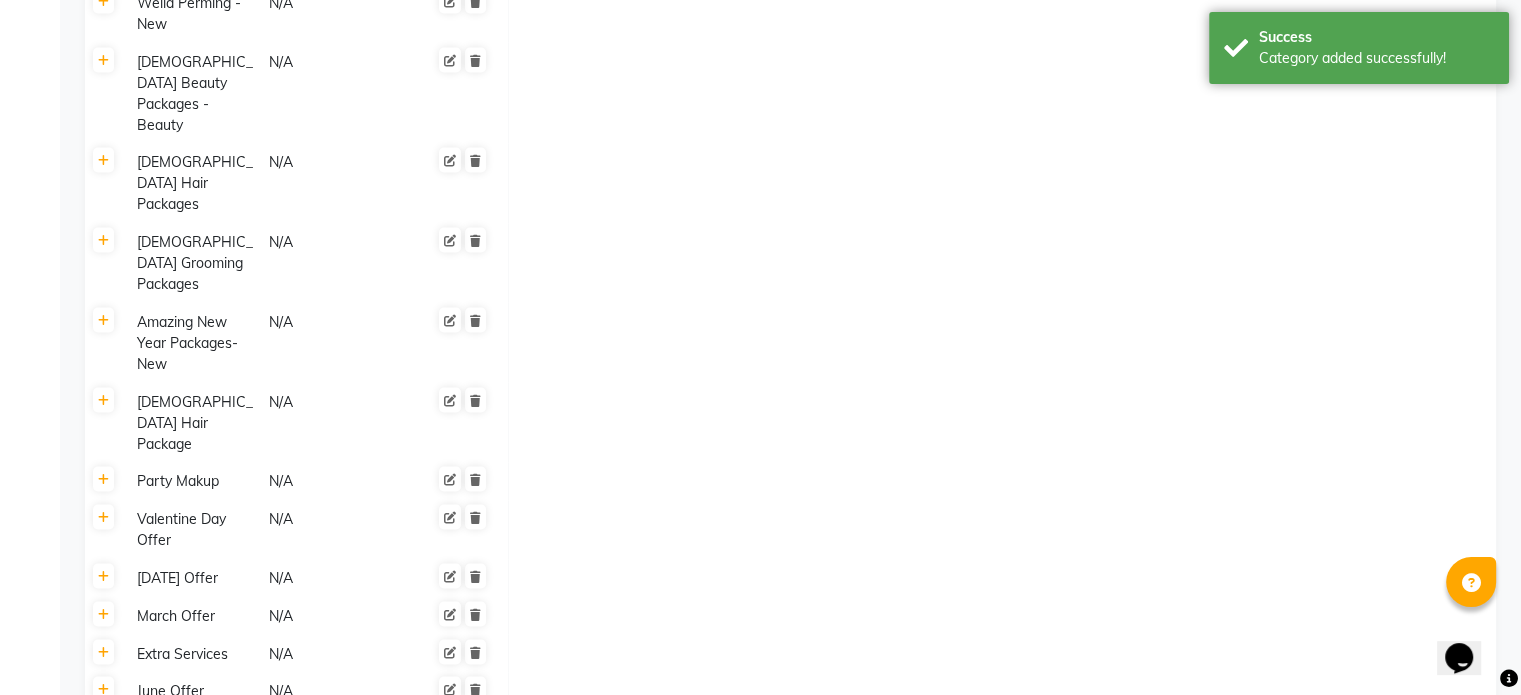 click 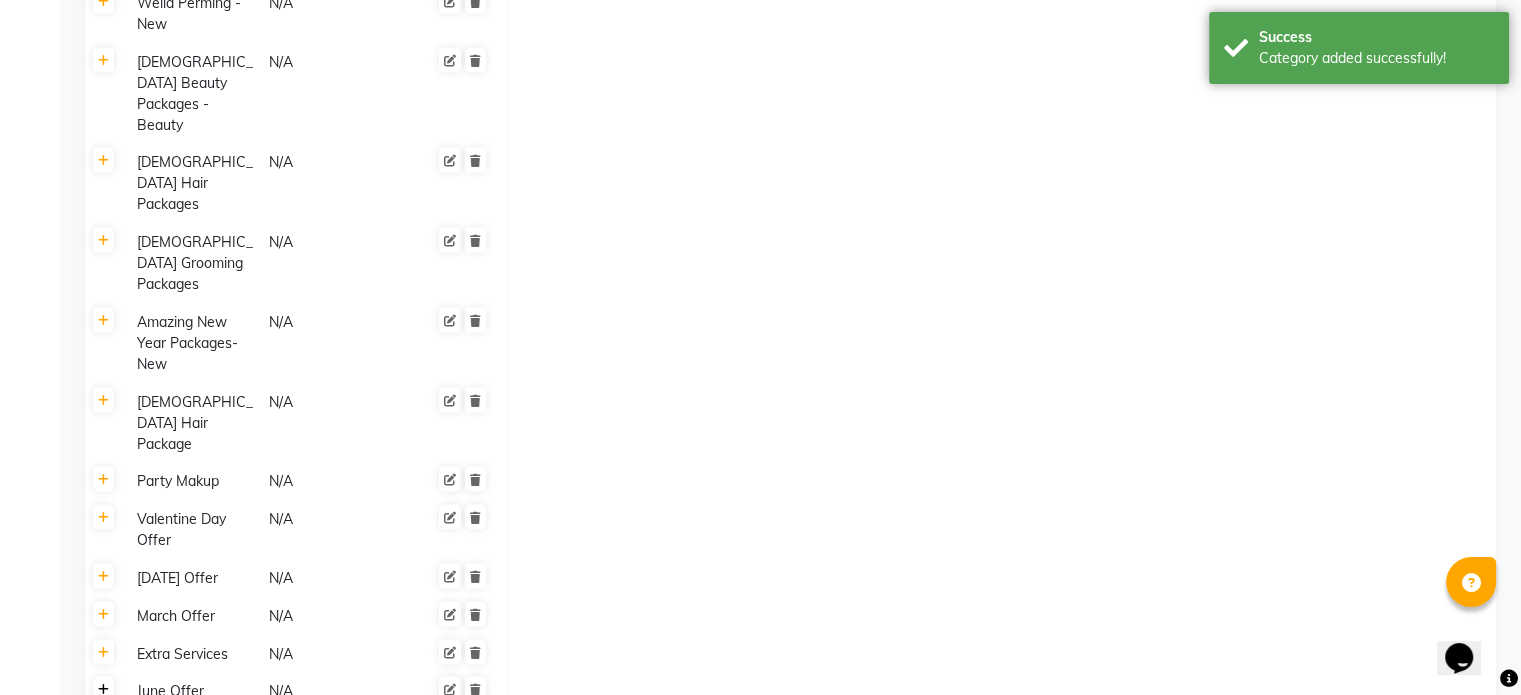 click 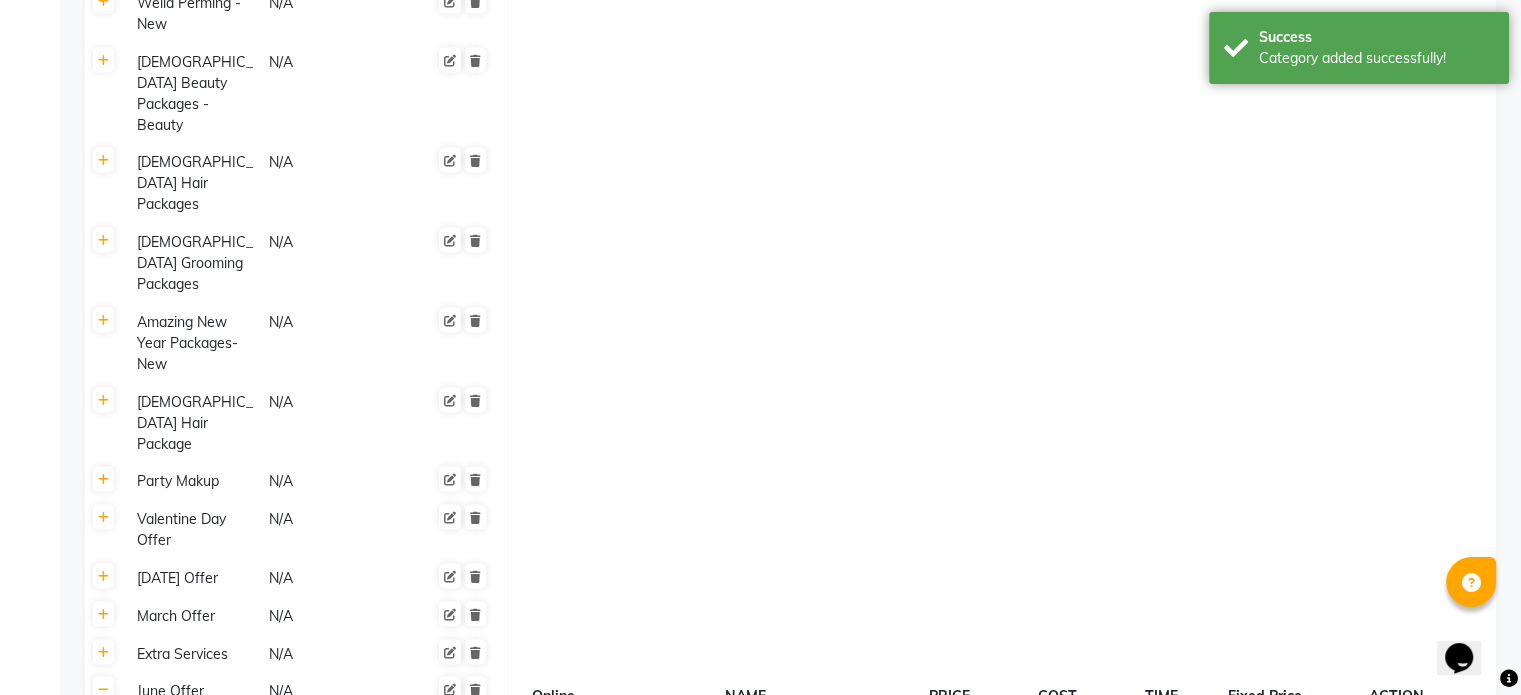 scroll, scrollTop: 4084, scrollLeft: 0, axis: vertical 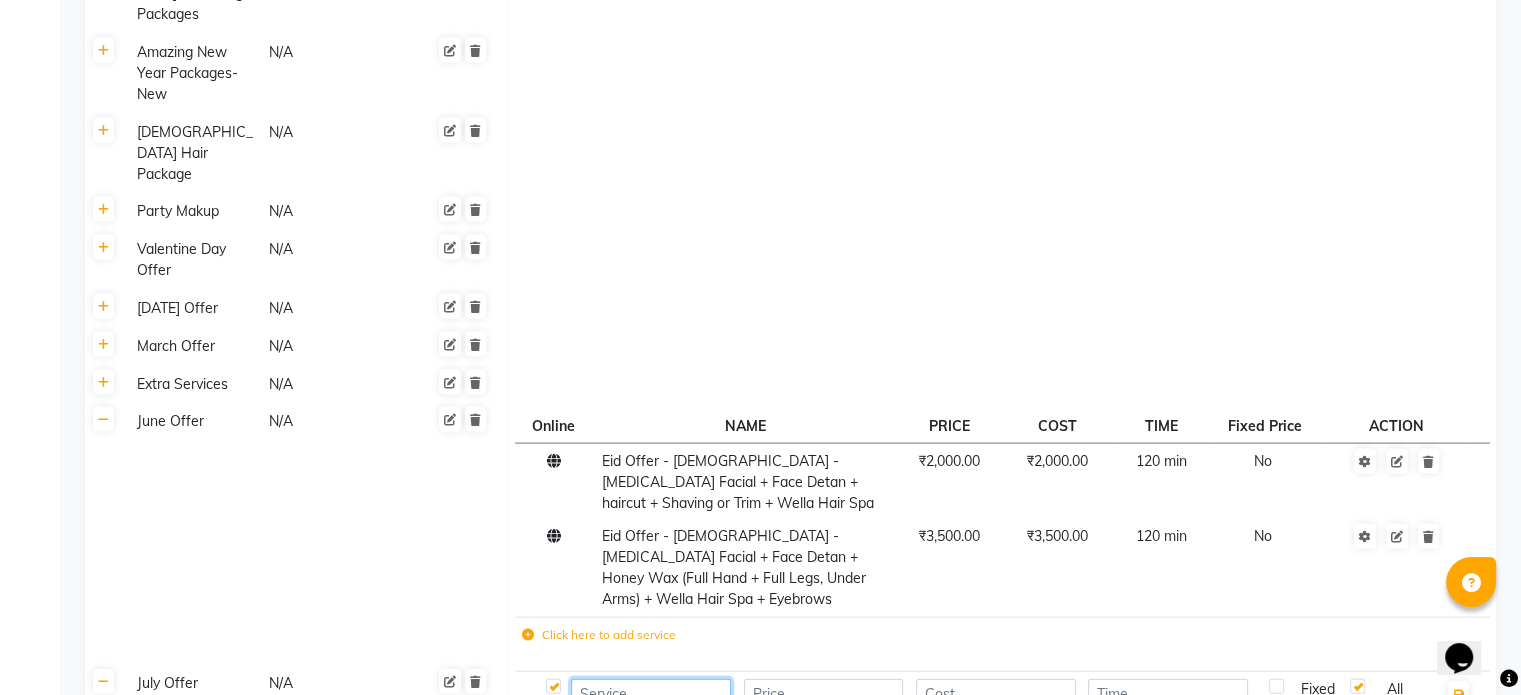 click 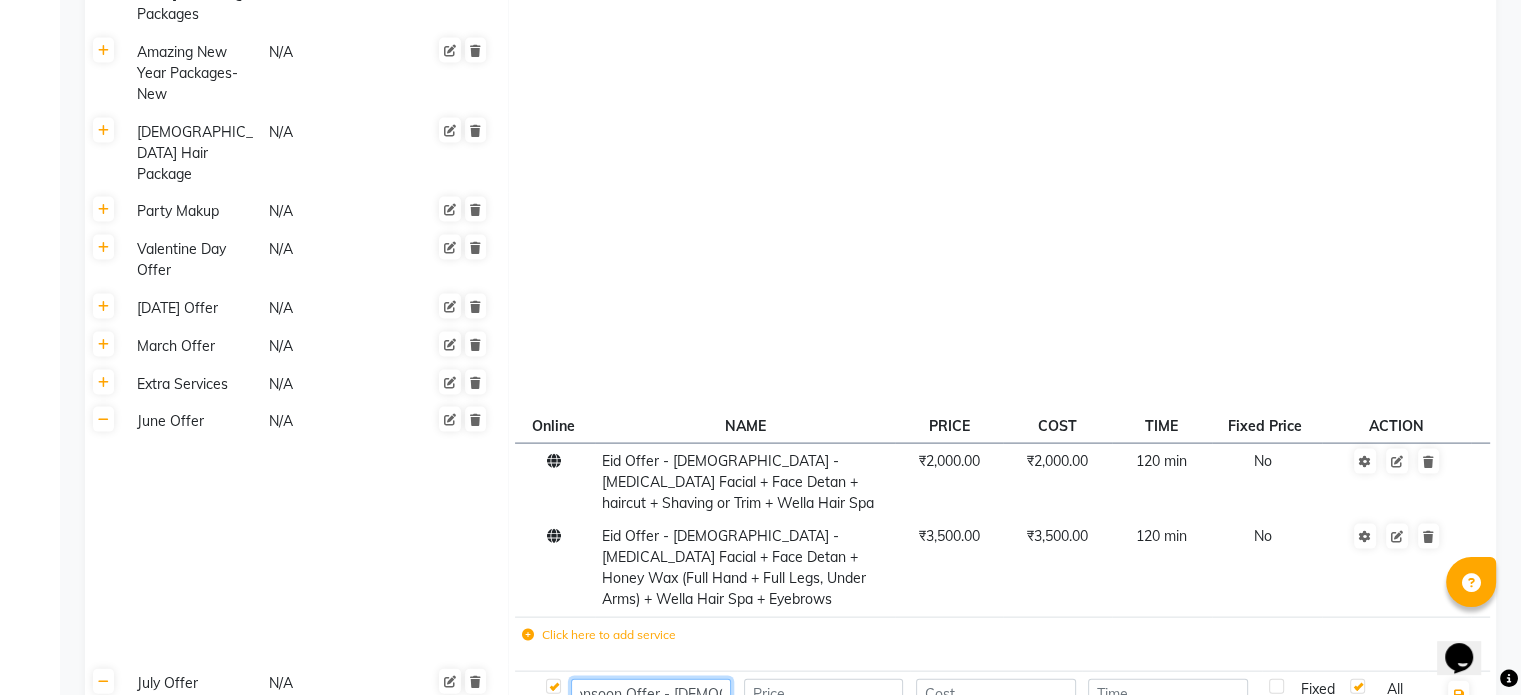 scroll, scrollTop: 0, scrollLeft: 13, axis: horizontal 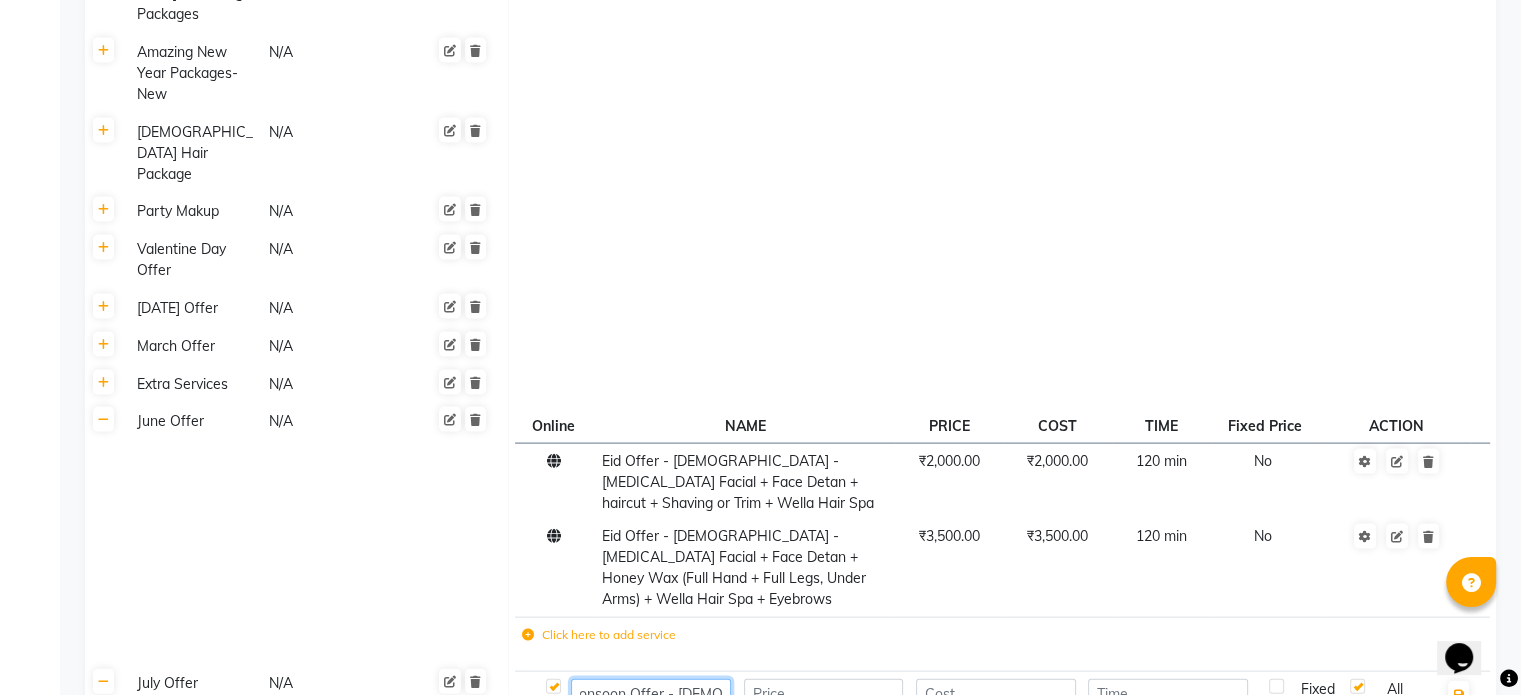 type on "Monsoon Offer - [DEMOGRAPHIC_DATA]" 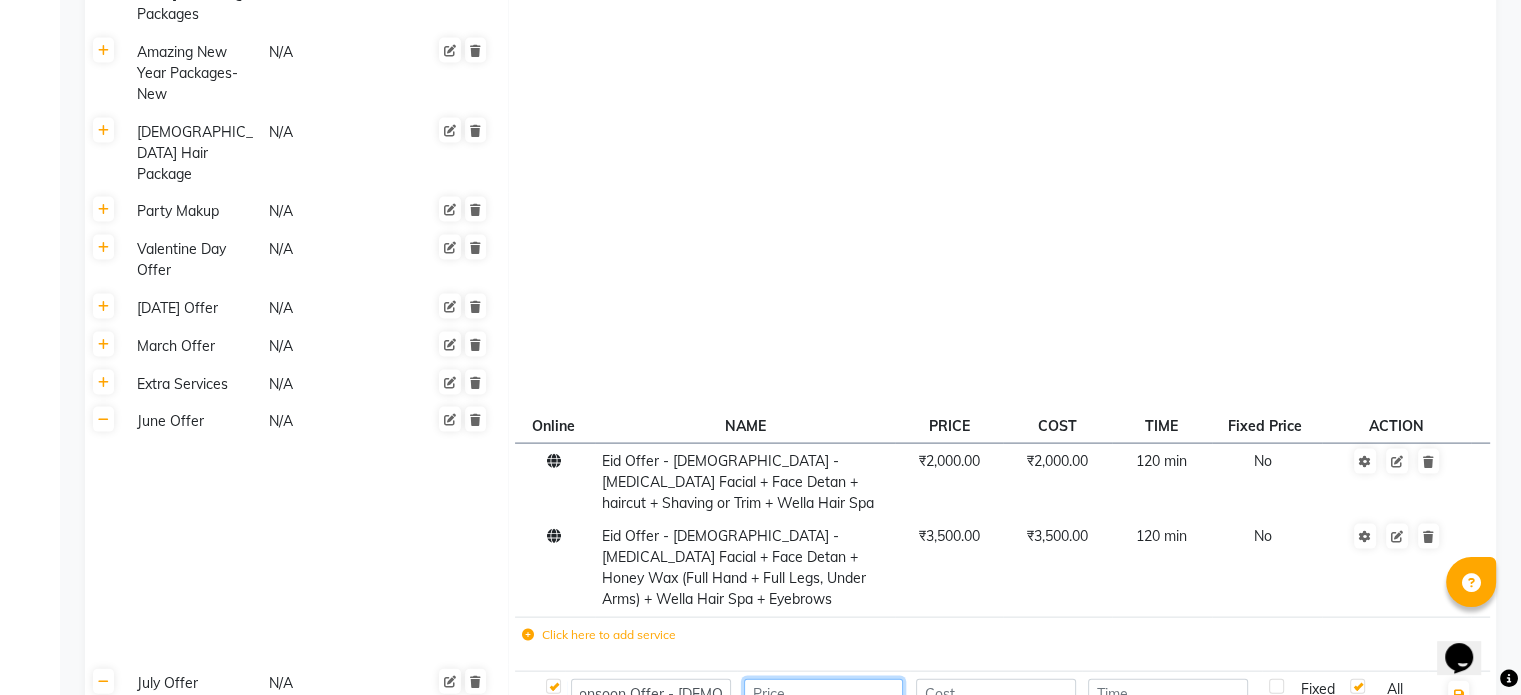 scroll, scrollTop: 0, scrollLeft: 0, axis: both 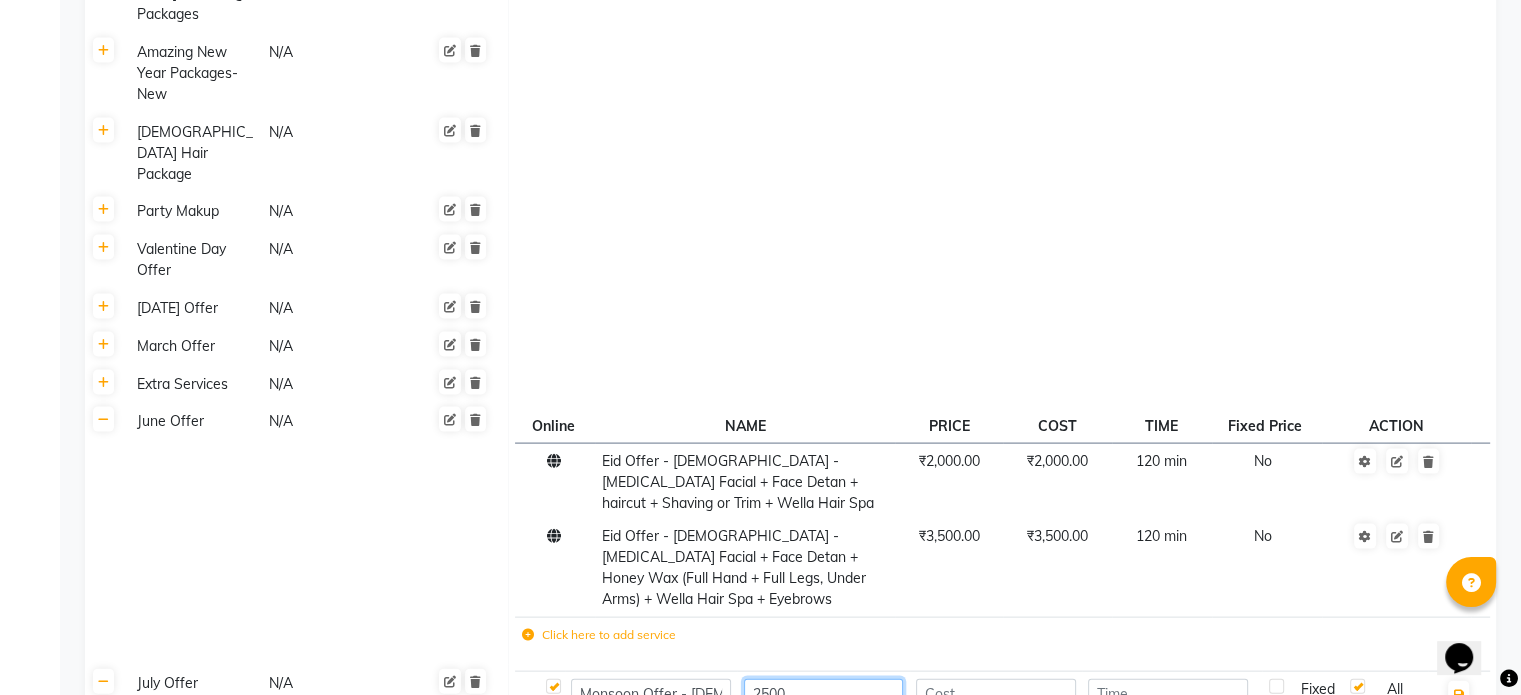 type on "2500" 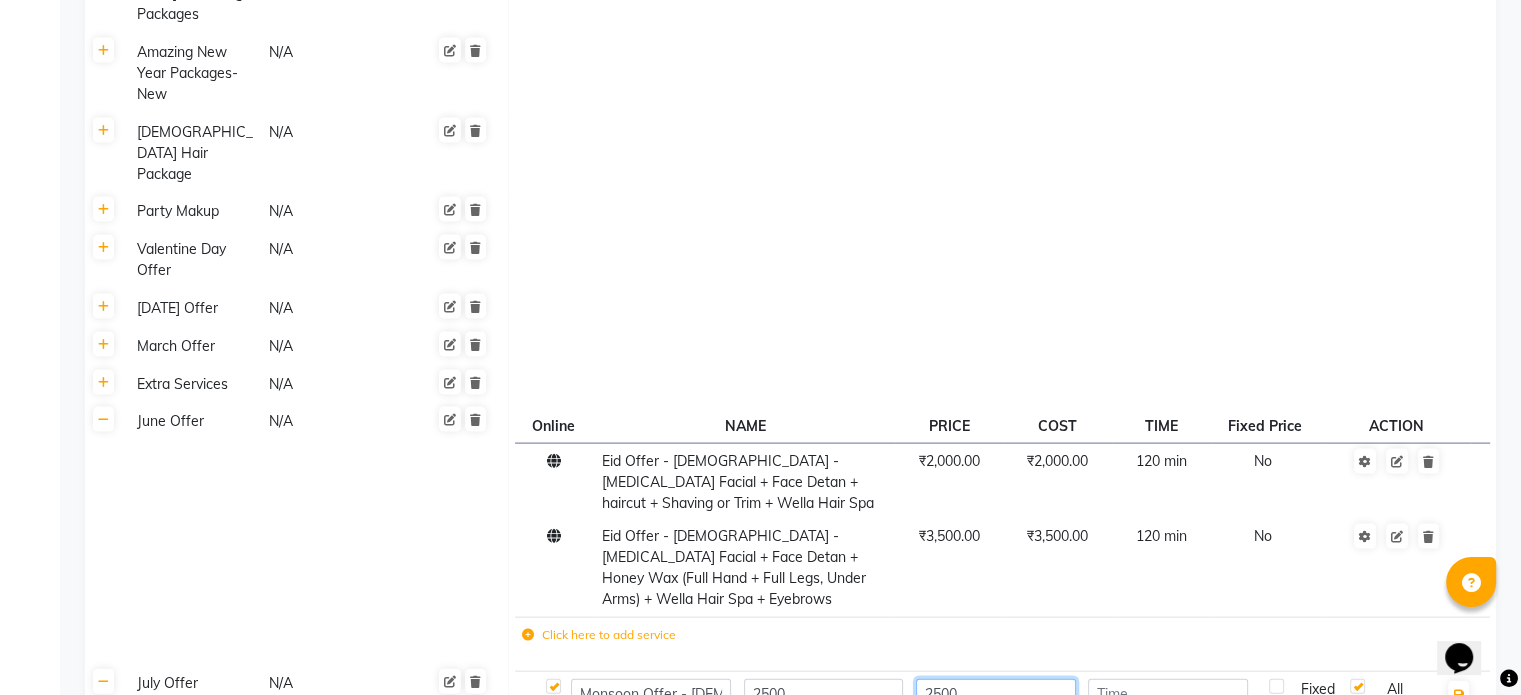 type on "2500" 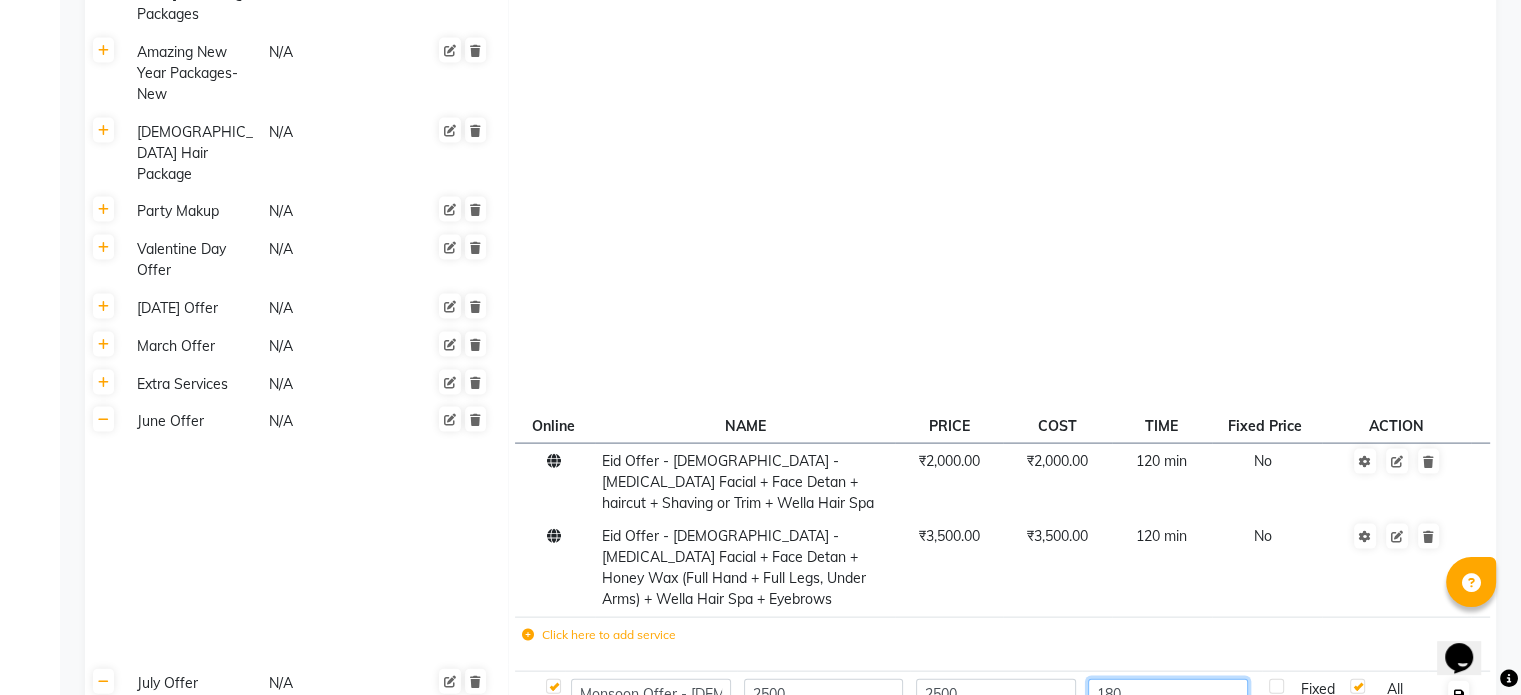 type on "180" 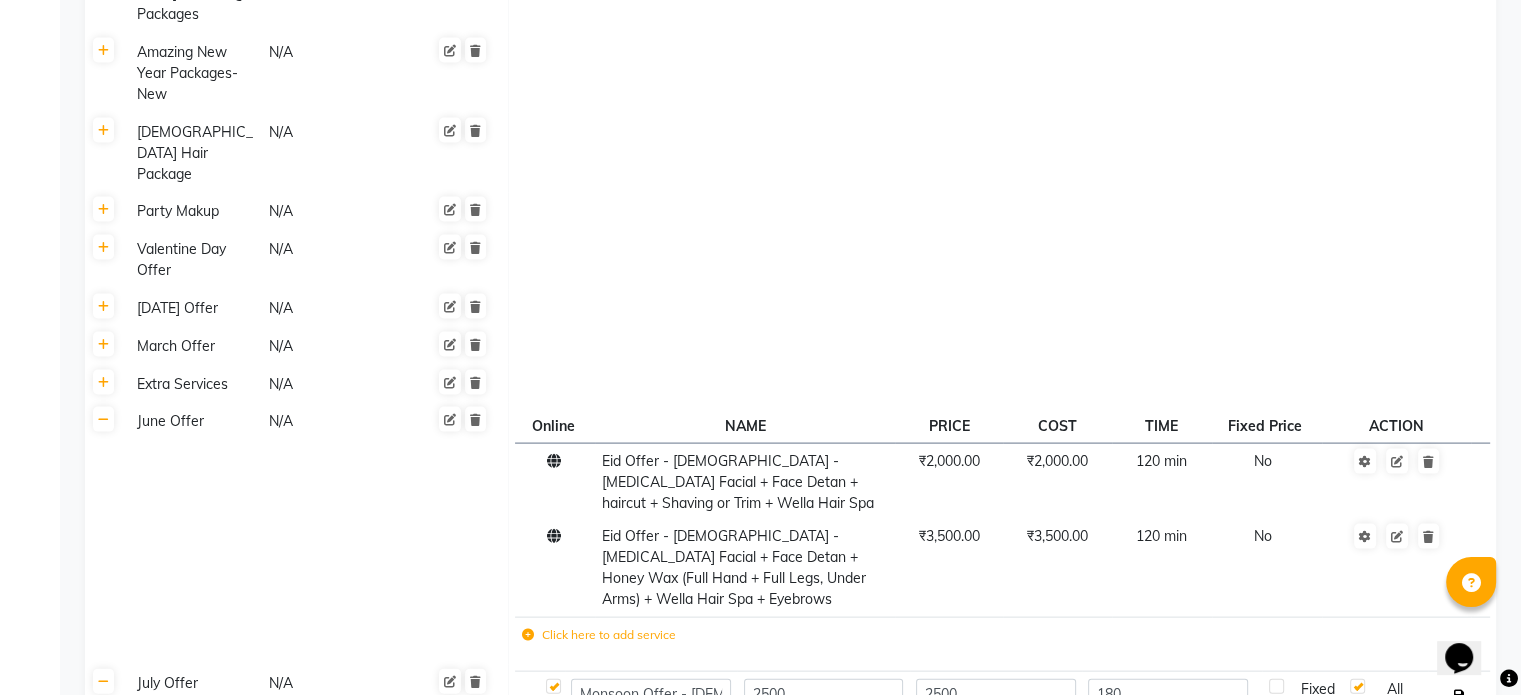 click at bounding box center [1458, 695] 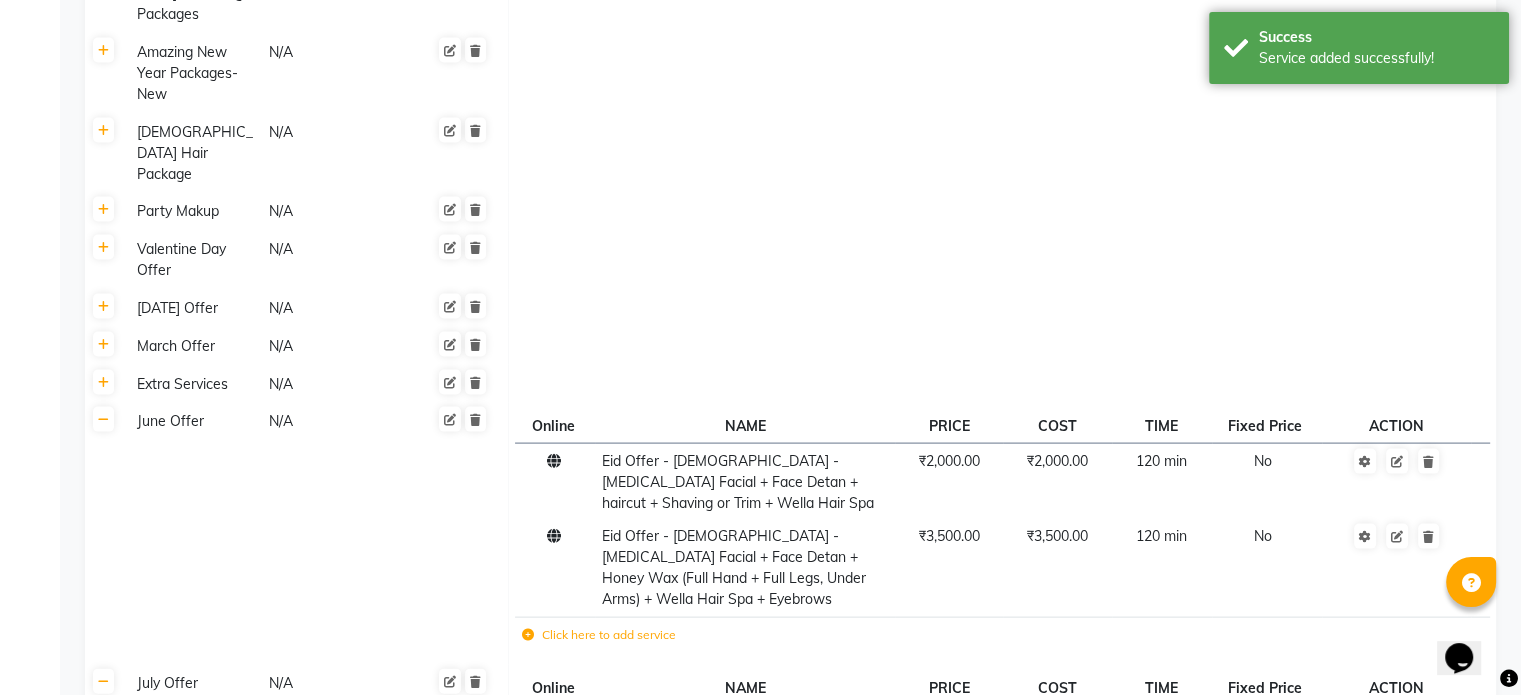 click on "Click here to add service" 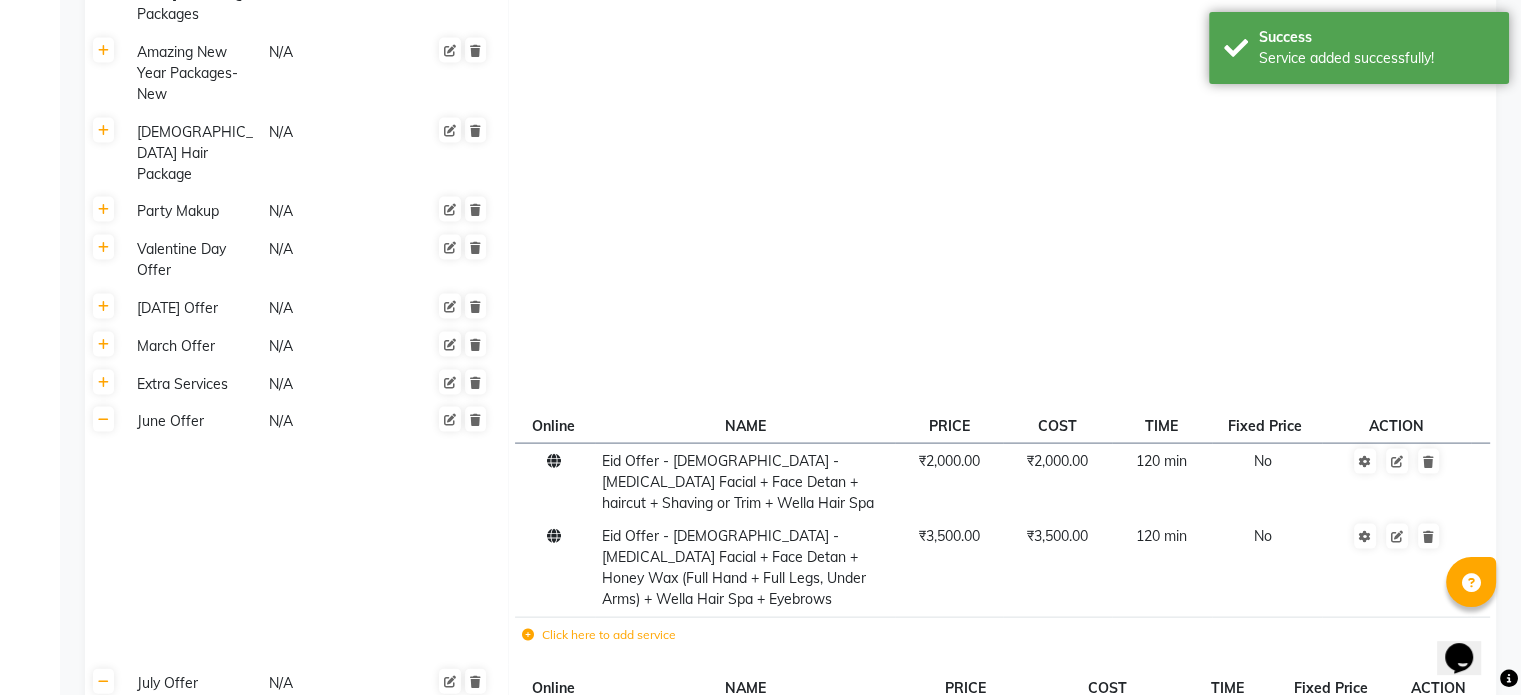 click 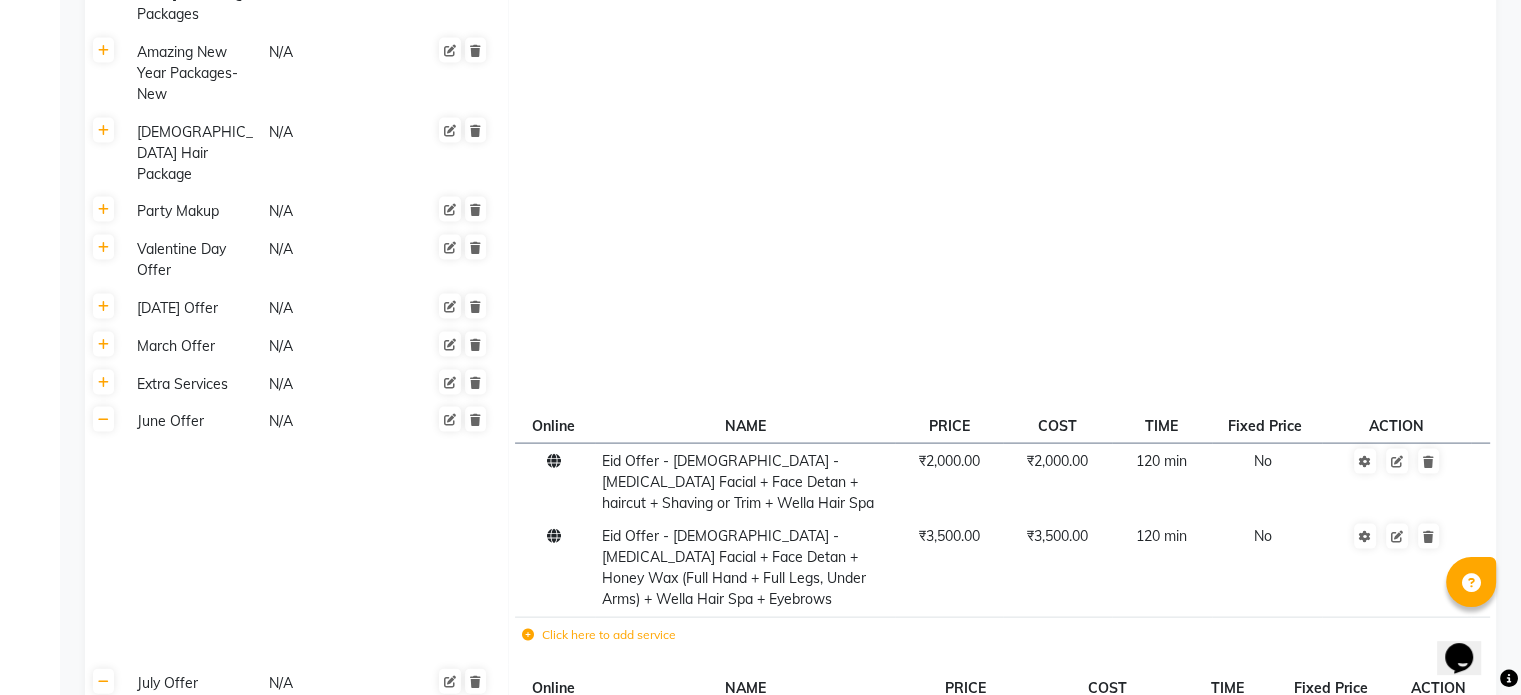 type on "Monsoon Offer - [DEMOGRAPHIC_DATA]" 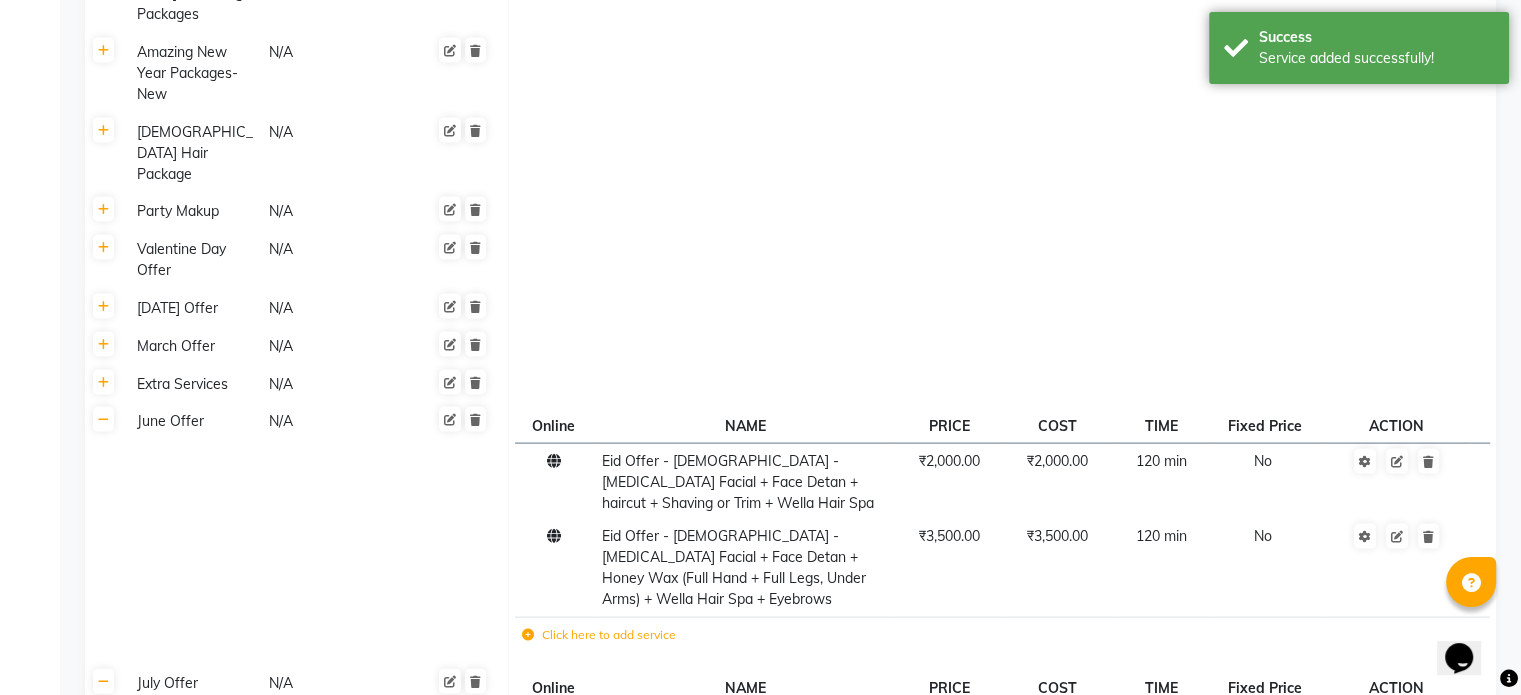 scroll, scrollTop: 4160, scrollLeft: 0, axis: vertical 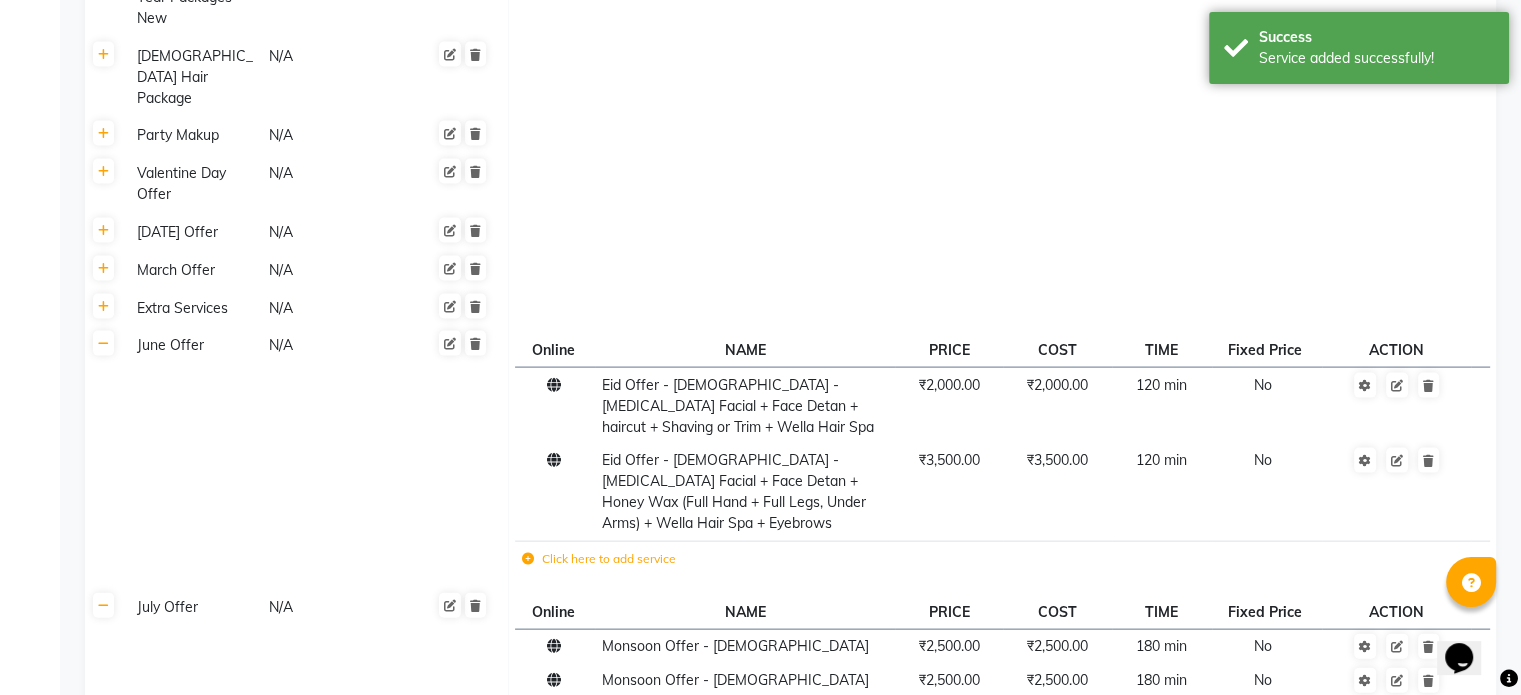 click on "Save Changes" 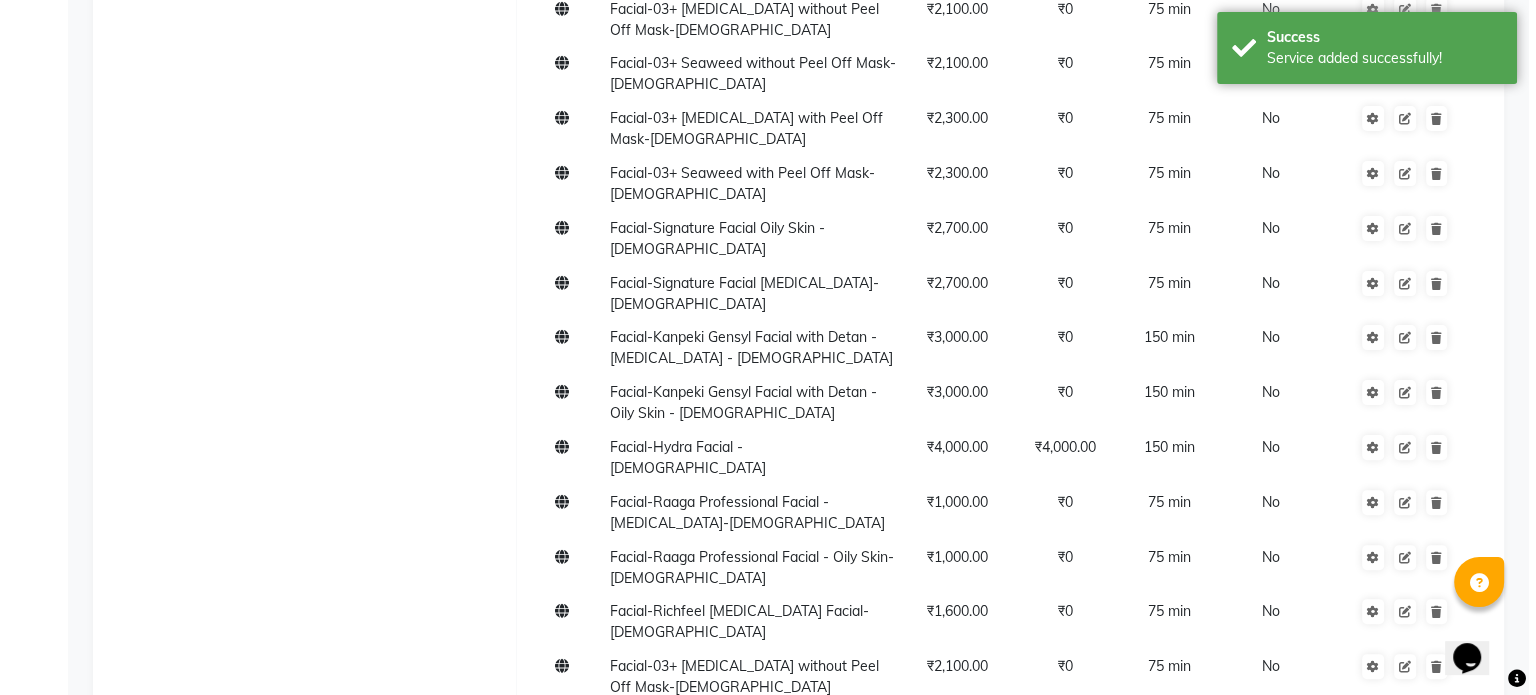 scroll, scrollTop: 0, scrollLeft: 0, axis: both 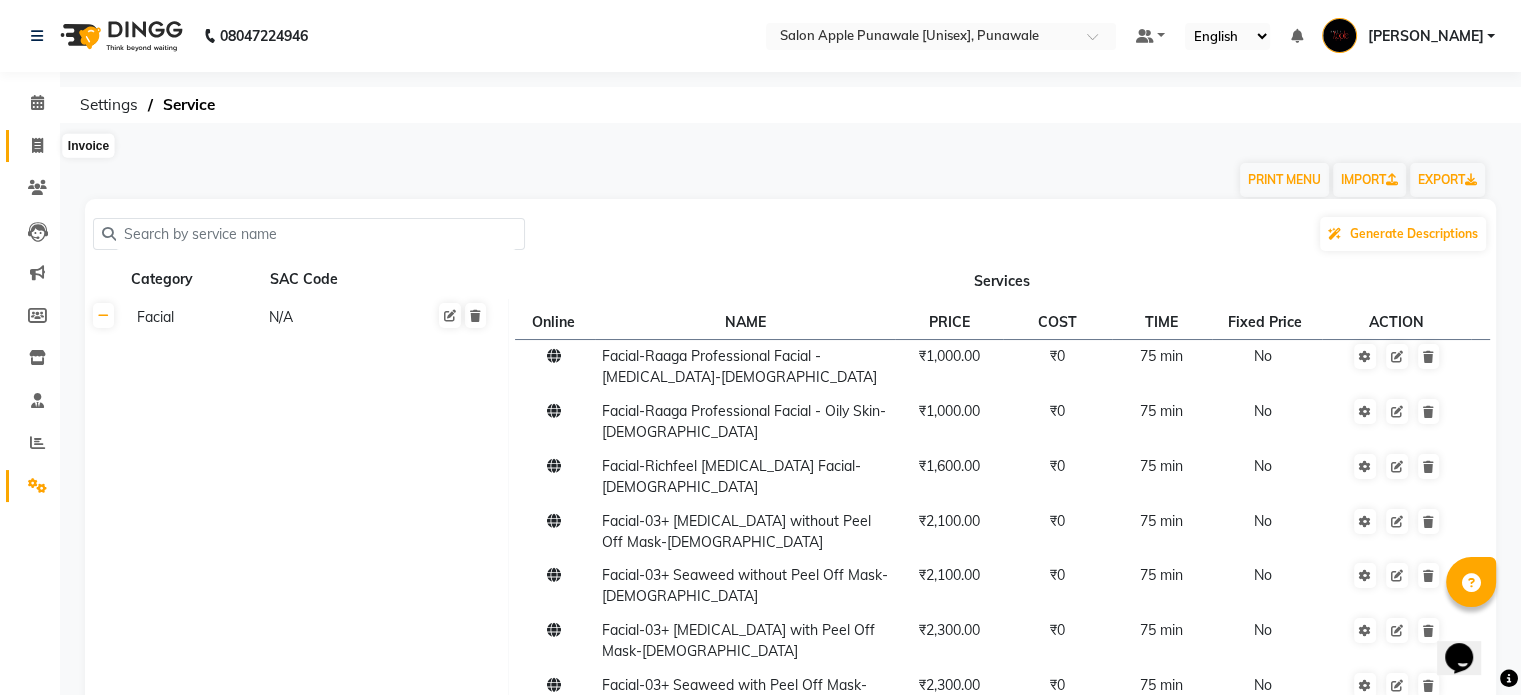 click 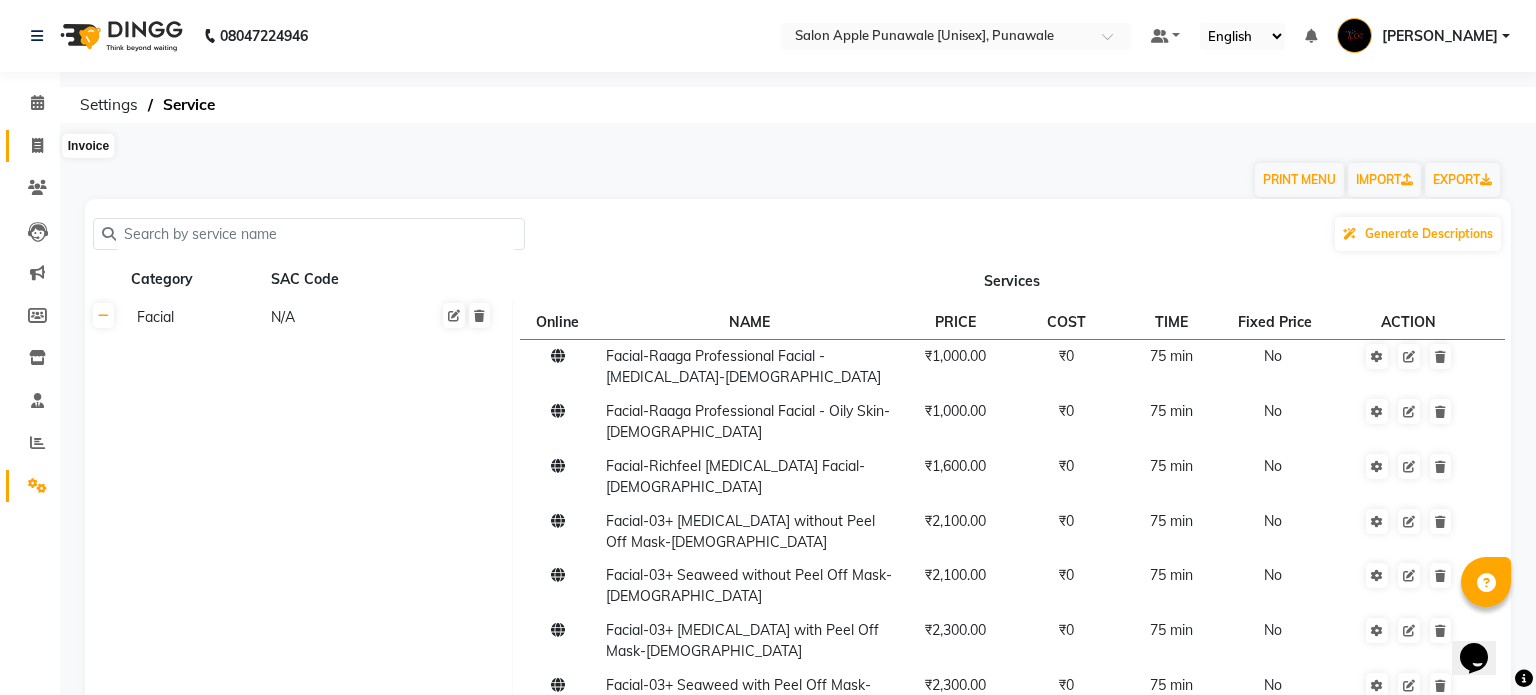 select on "5421" 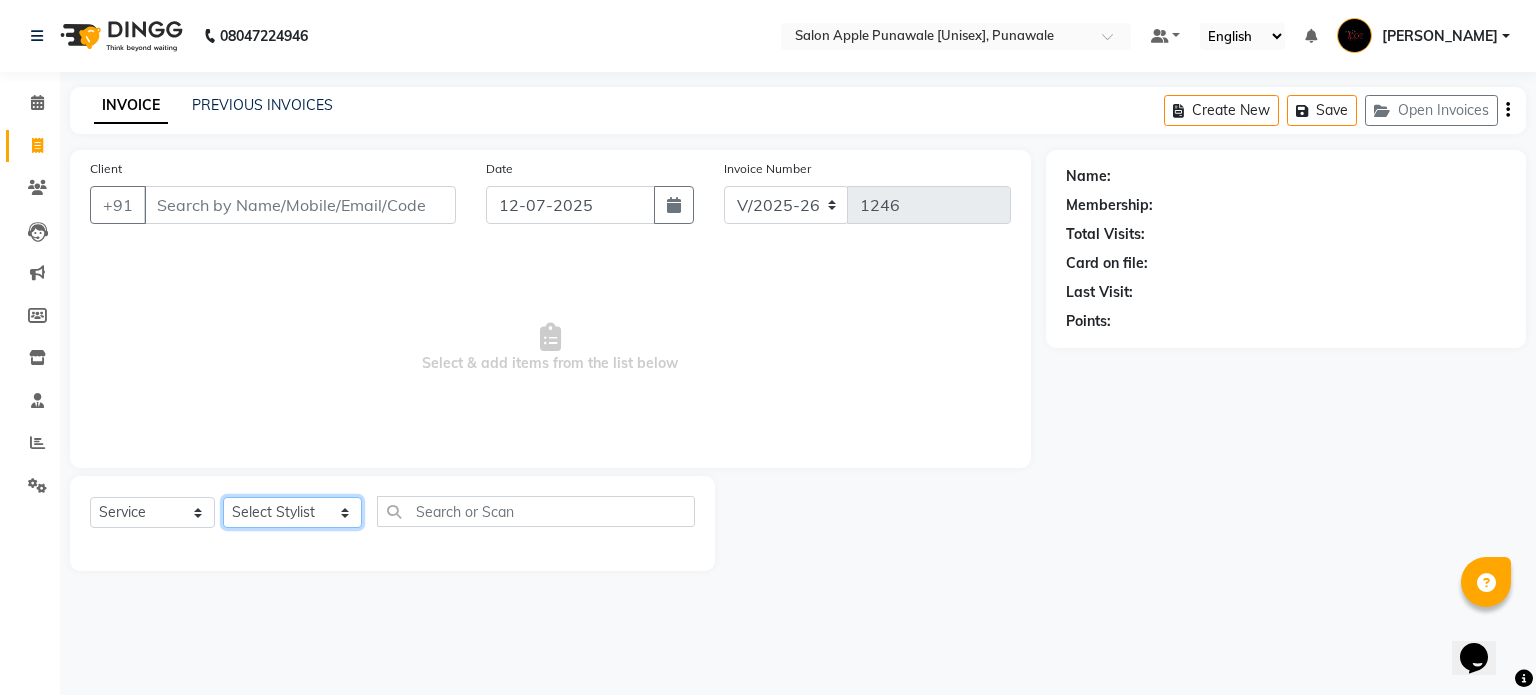 click on "Select Stylist [PERSON_NAME] [PERSON_NAME] [PERSON_NAME] [PERSON_NAME] [PERSON_NAME] Shruti [PERSON_NAME] [PERSON_NAME] [PERSON_NAME] Hire" 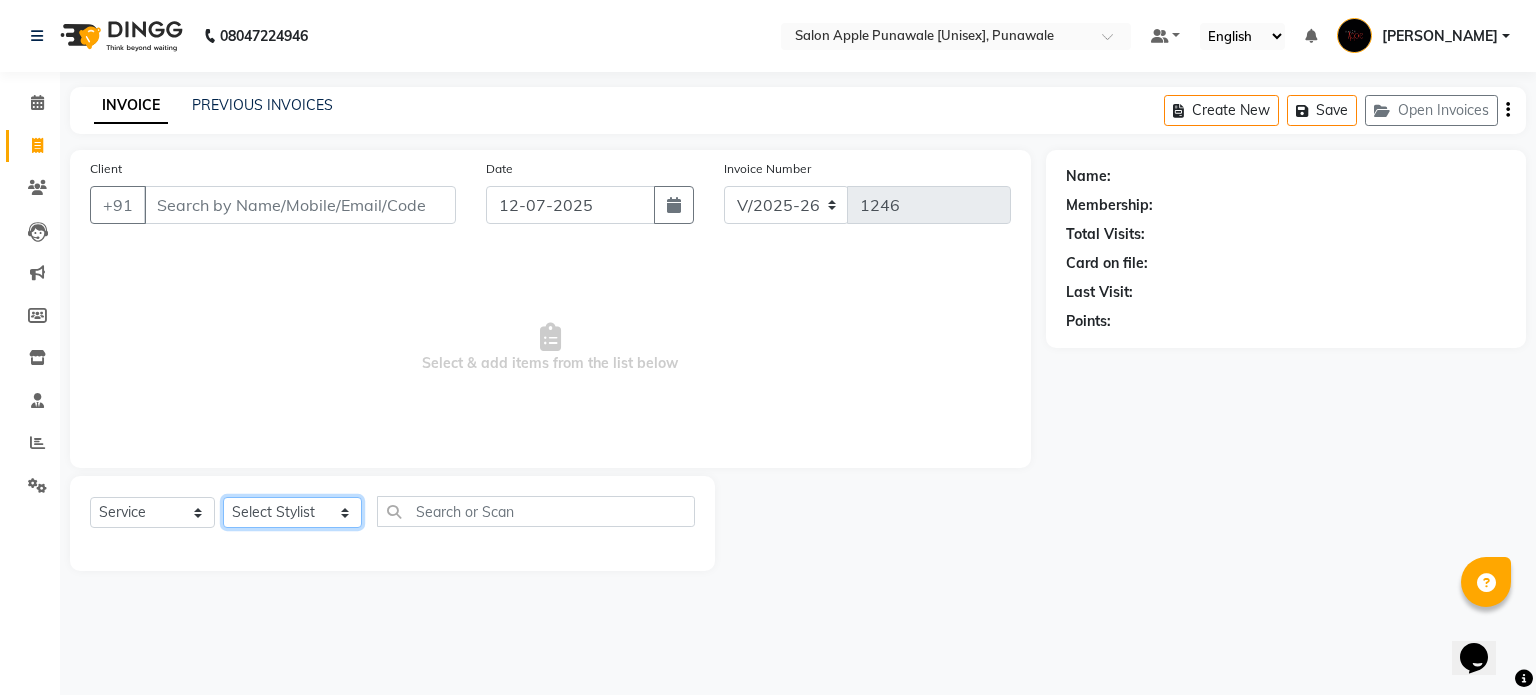 select on "54408" 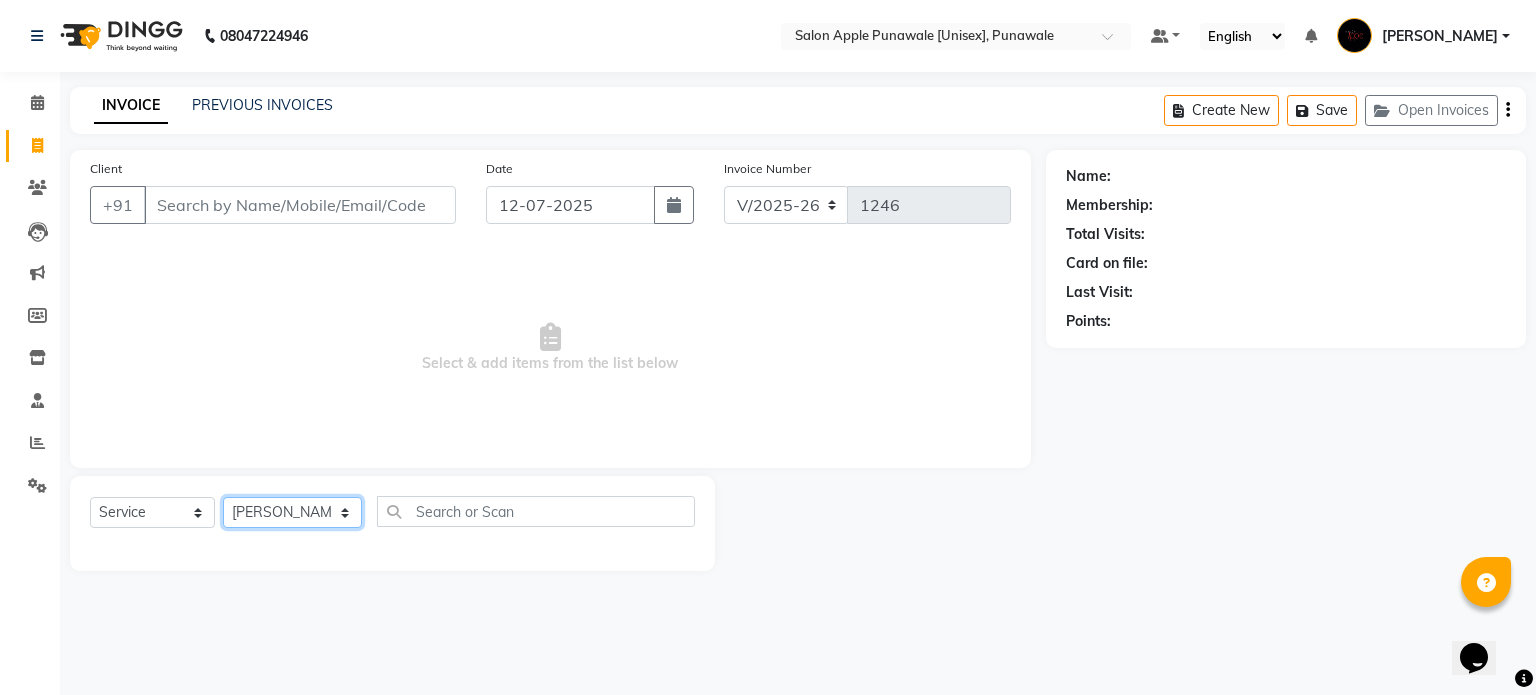 click on "Select Stylist [PERSON_NAME] [PERSON_NAME] [PERSON_NAME] [PERSON_NAME] [PERSON_NAME] Shruti [PERSON_NAME] [PERSON_NAME] [PERSON_NAME] Hire" 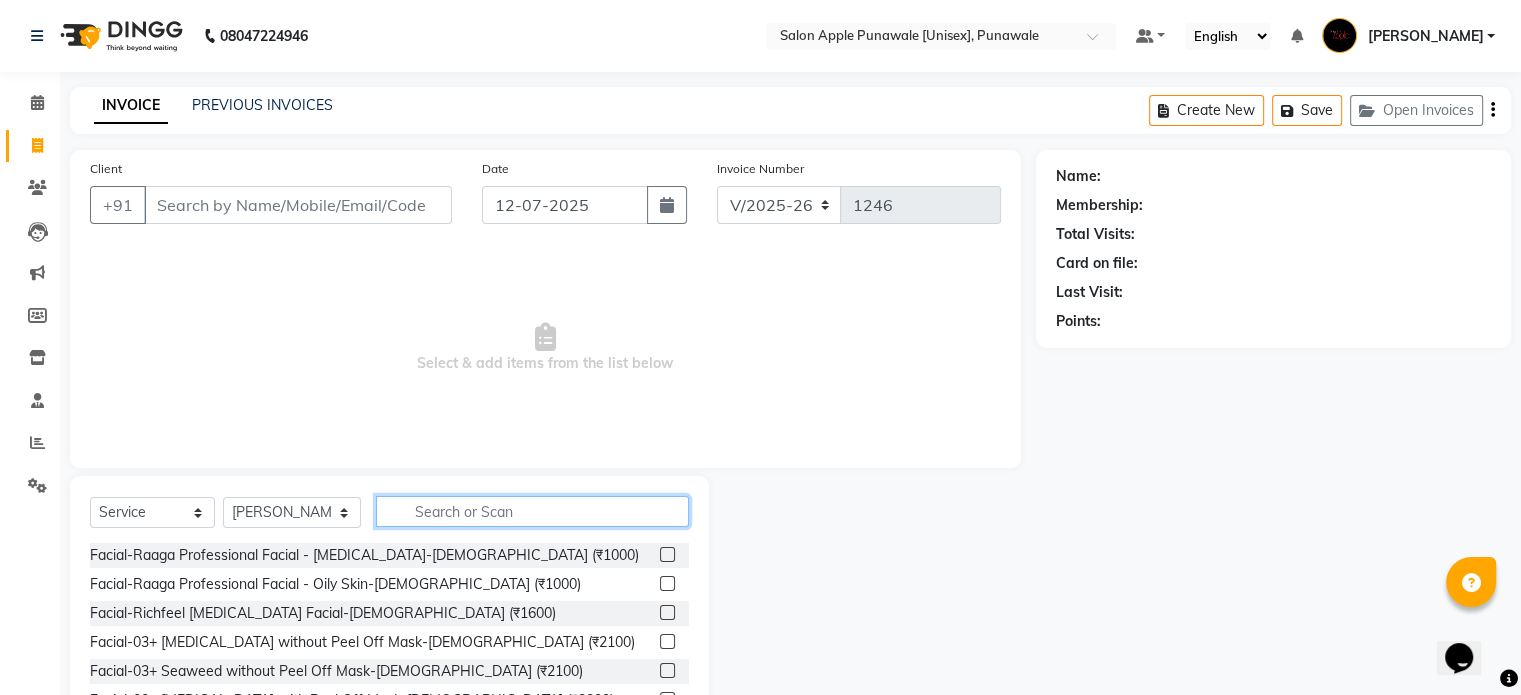 click 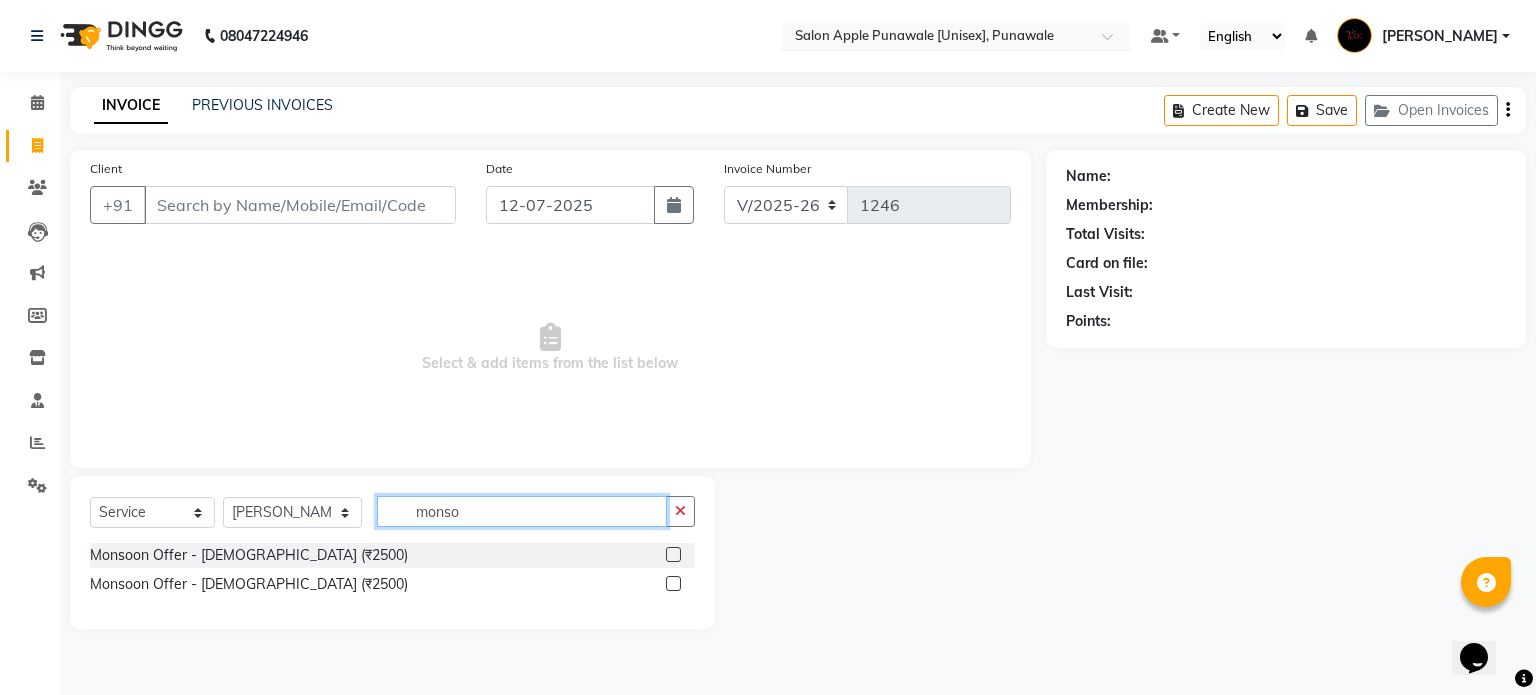 type on "monso" 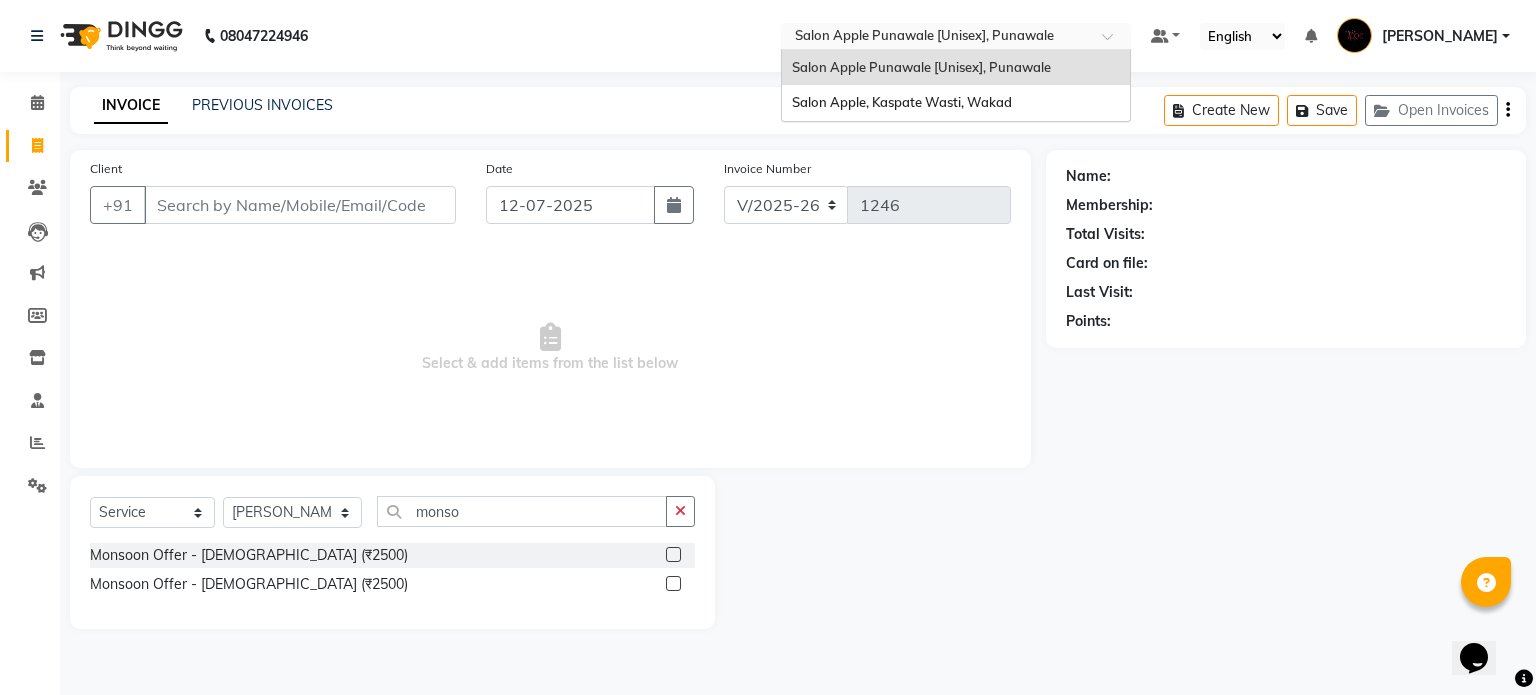 click at bounding box center [936, 38] 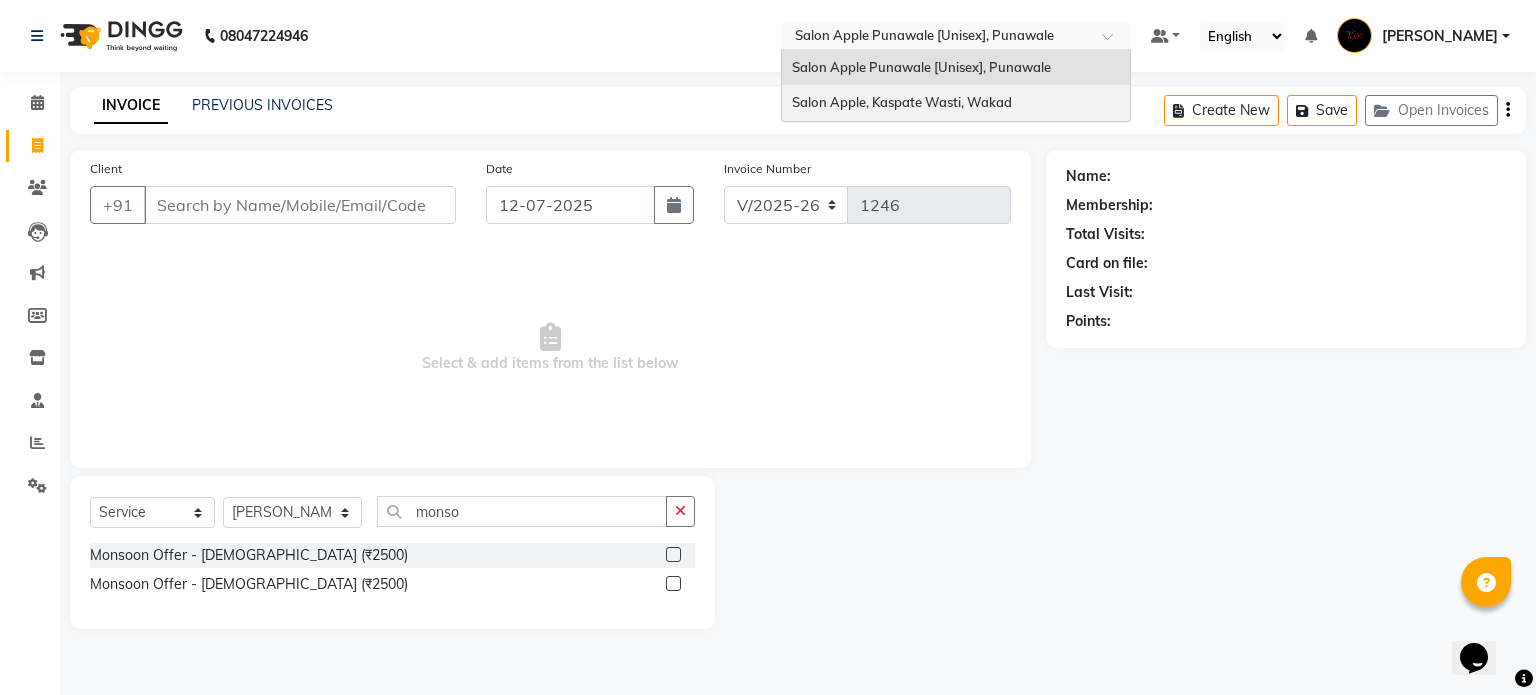 click on "Salon Apple, Kaspate Wasti, Wakad" at bounding box center (902, 102) 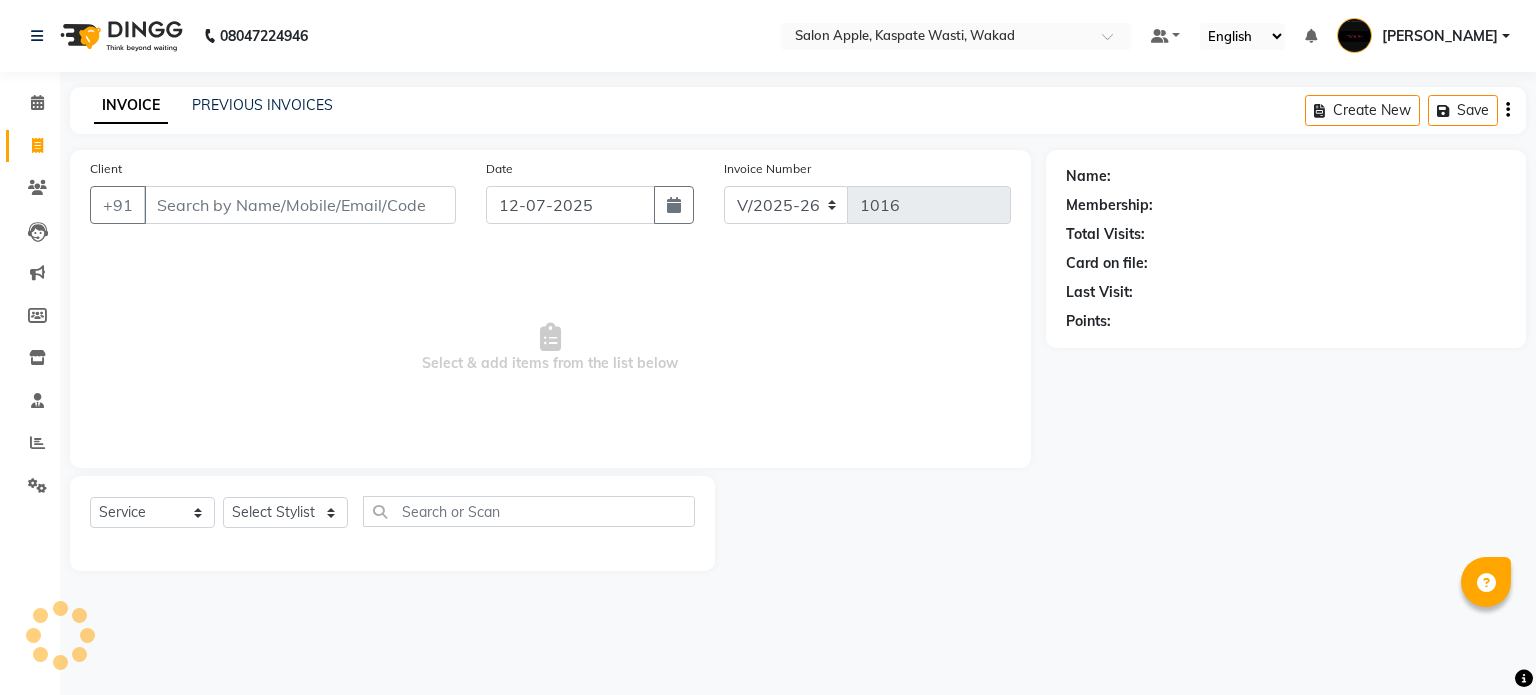select on "7956" 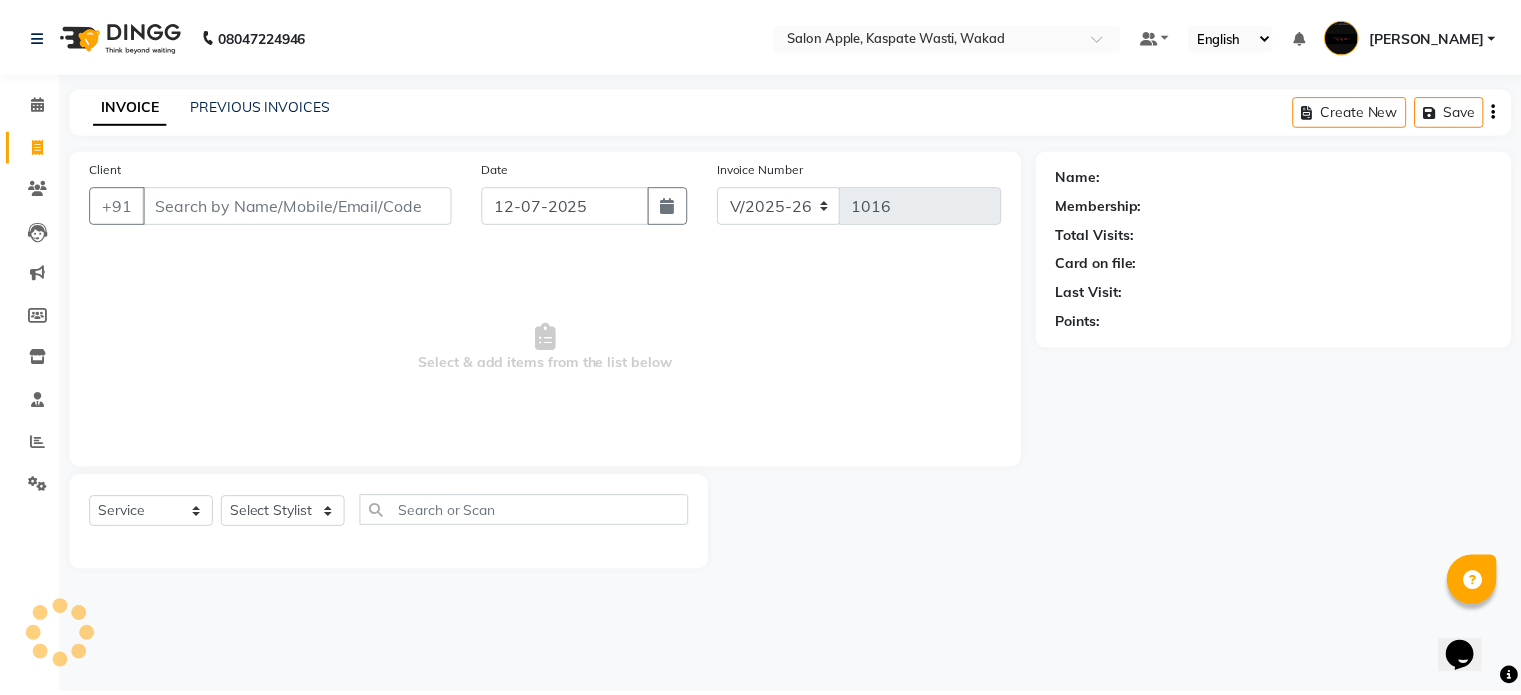 scroll, scrollTop: 0, scrollLeft: 0, axis: both 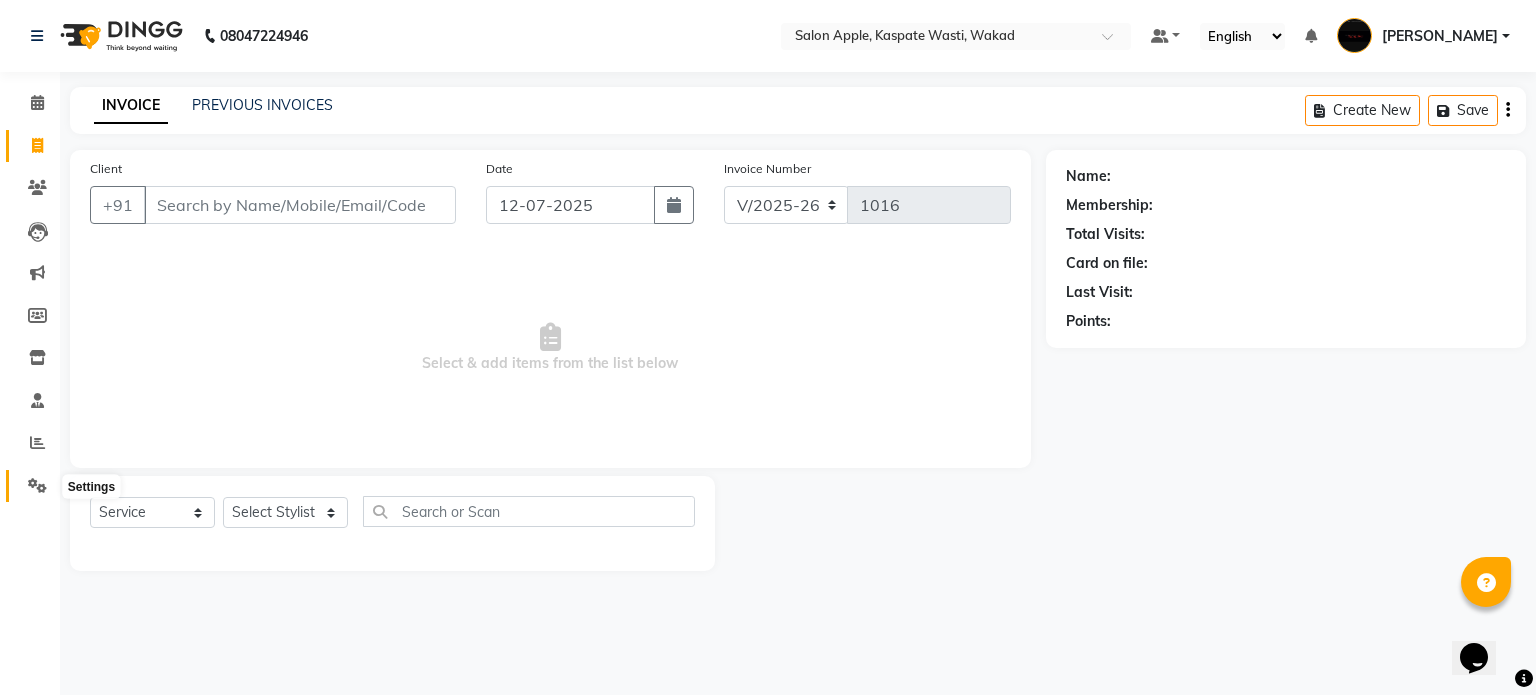 click 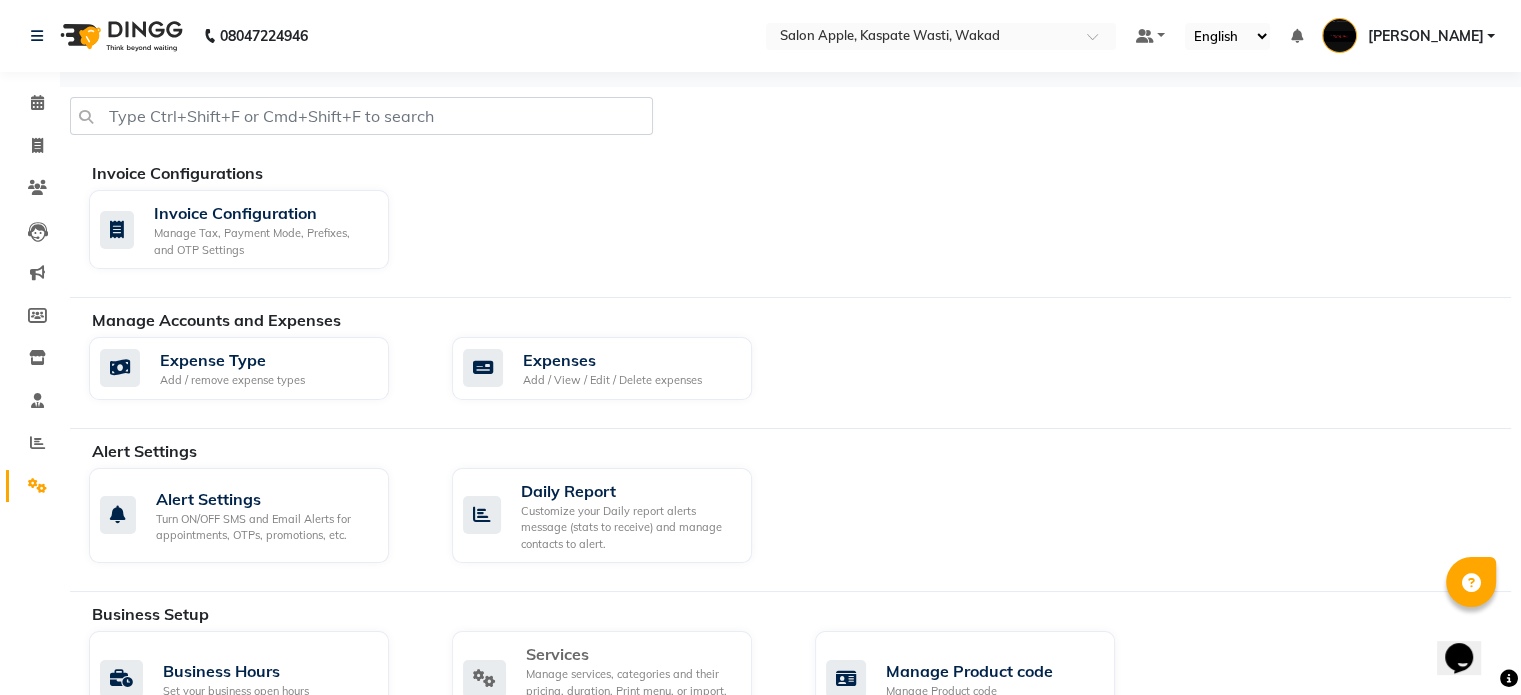 click on "Services" 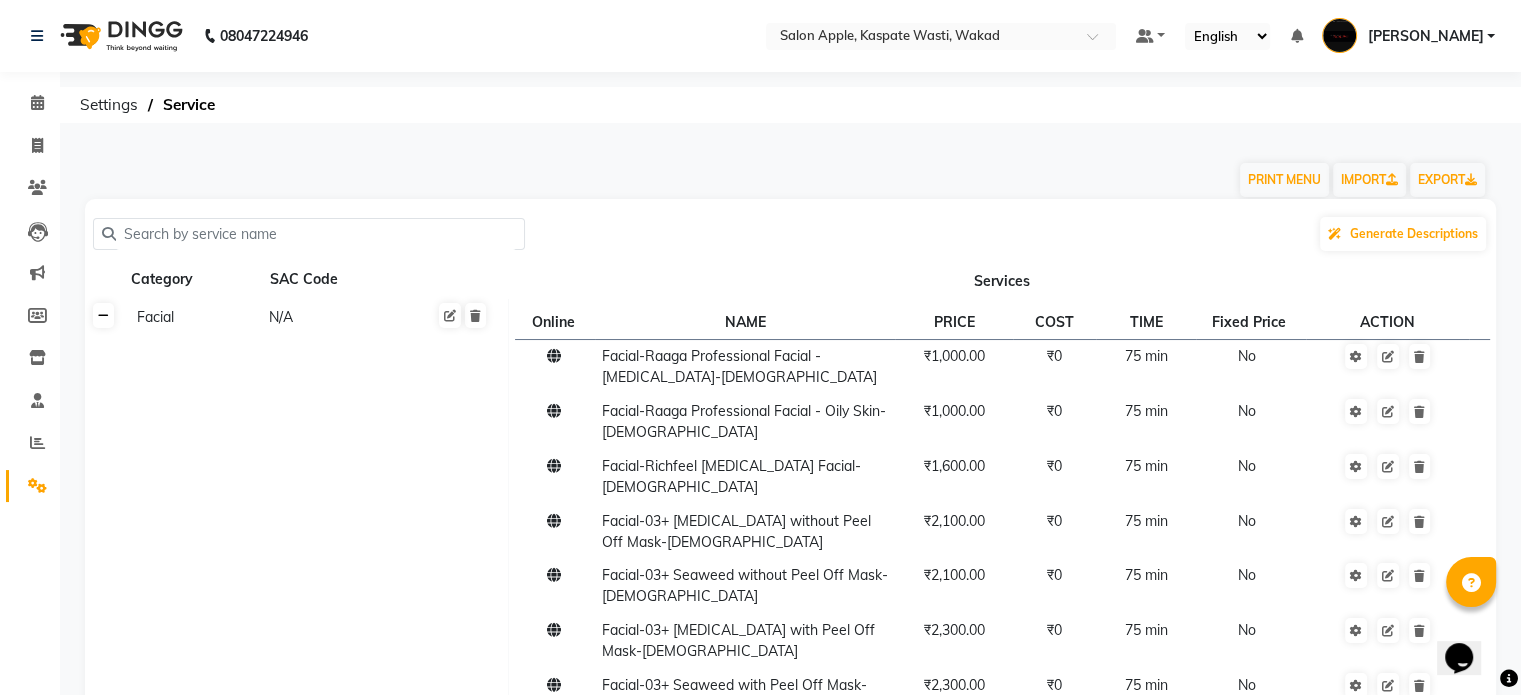click 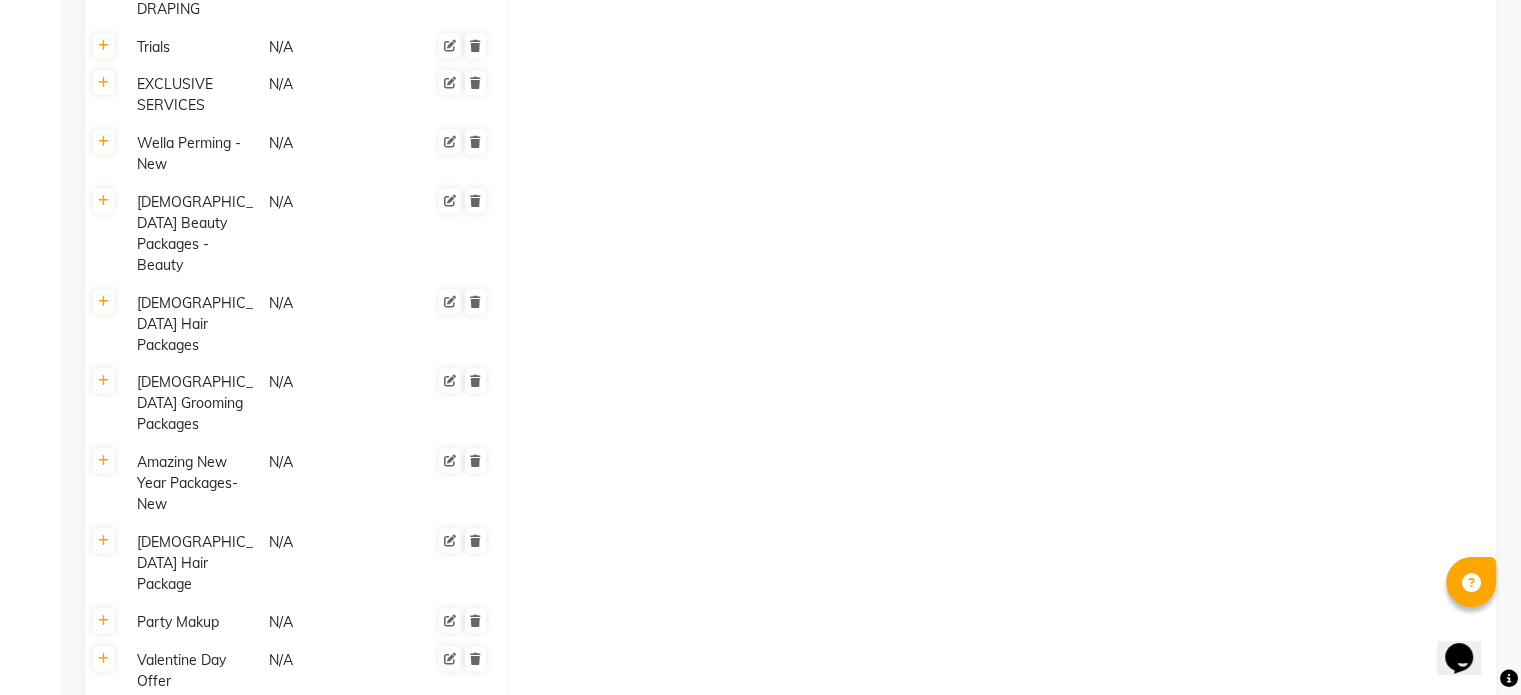scroll, scrollTop: 2389, scrollLeft: 0, axis: vertical 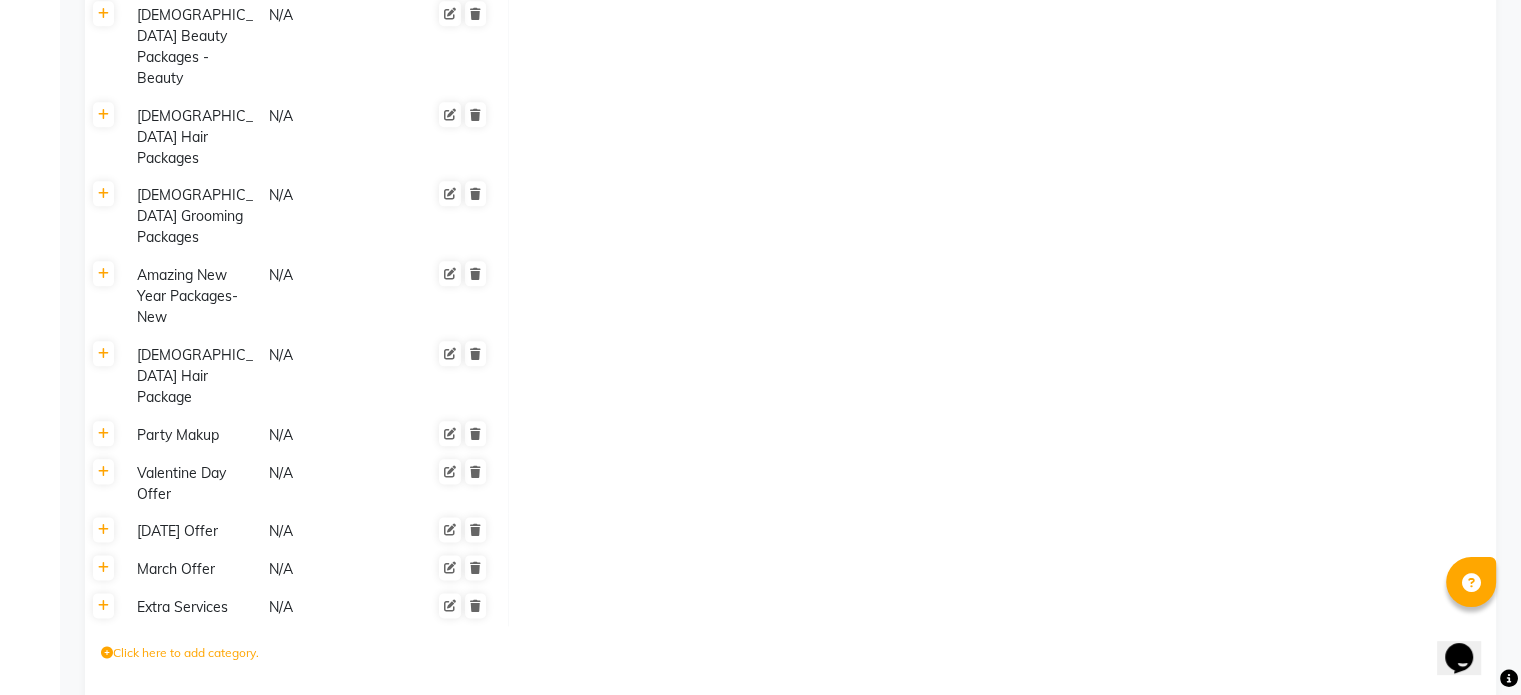 click on "Click here to add category." 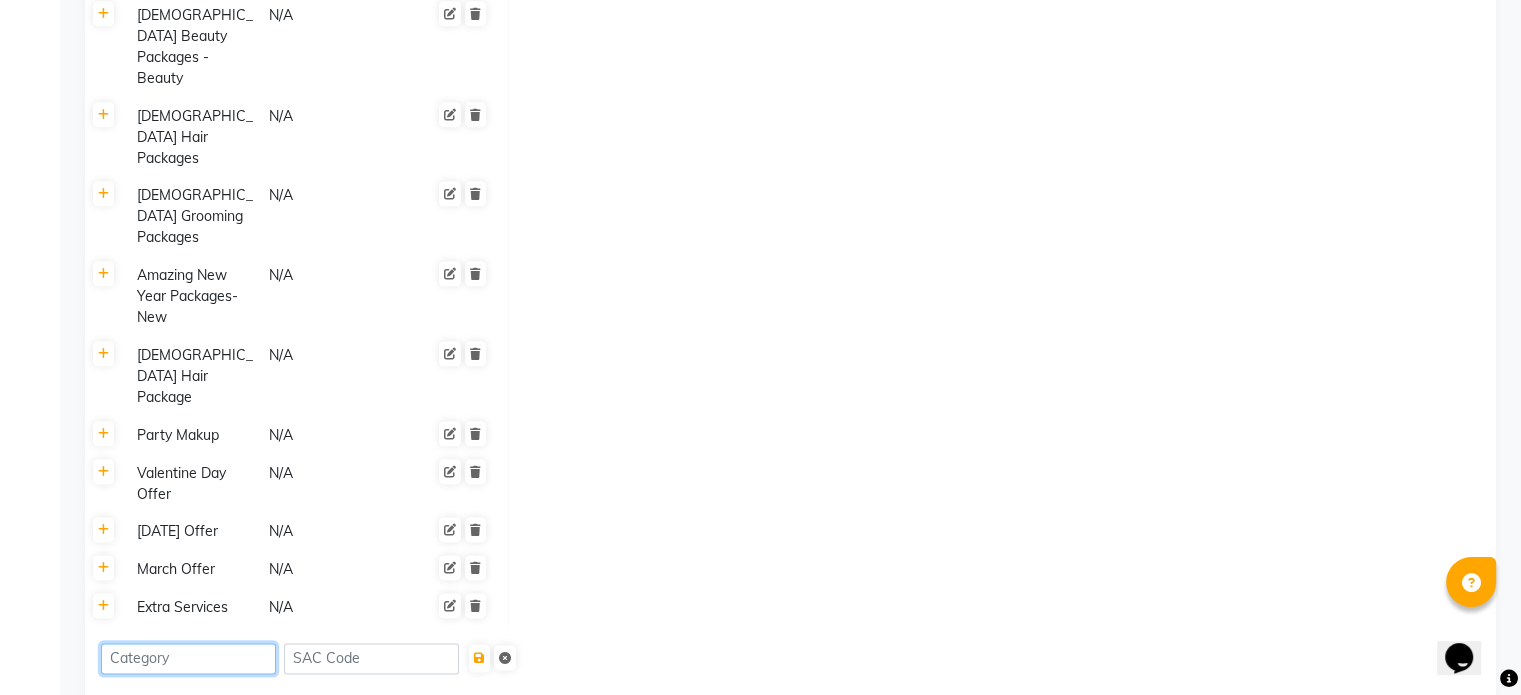 click 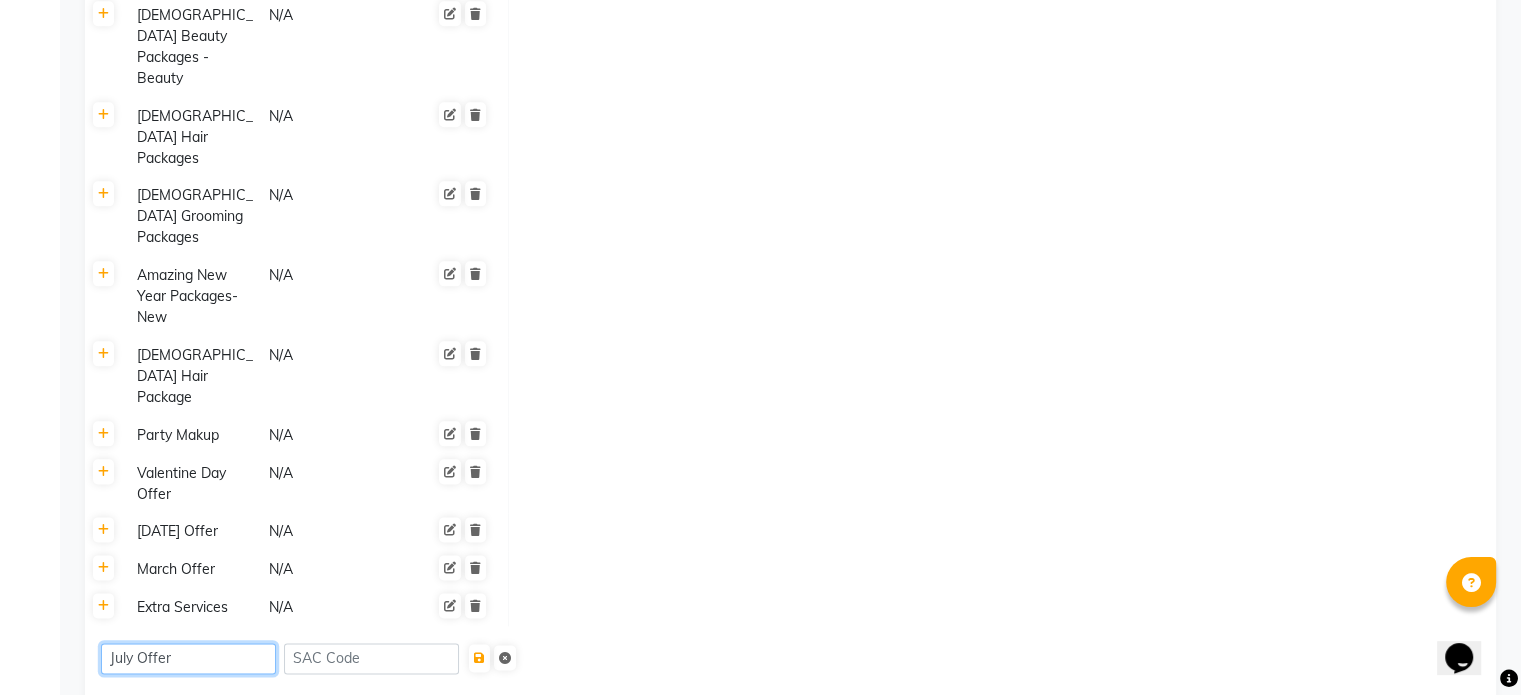 type on "July Offer" 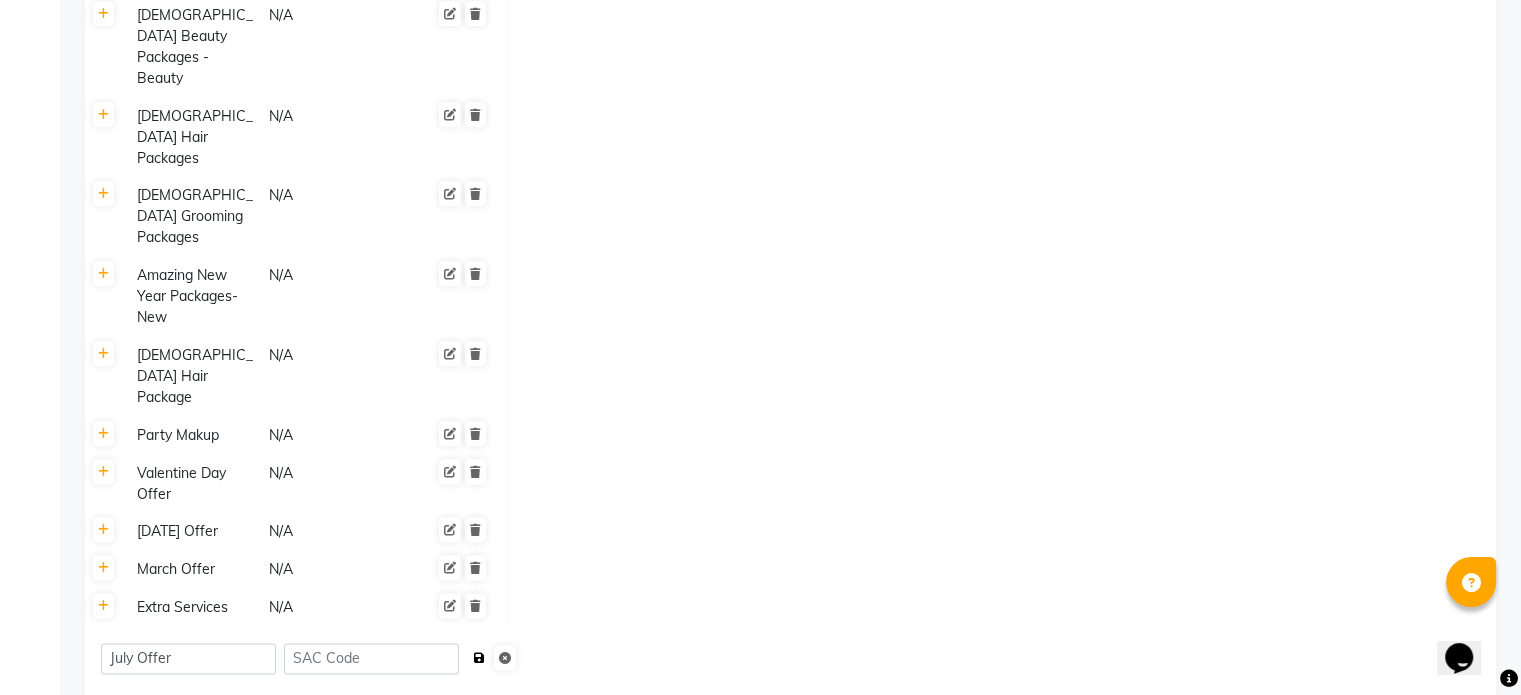 click at bounding box center [479, 658] 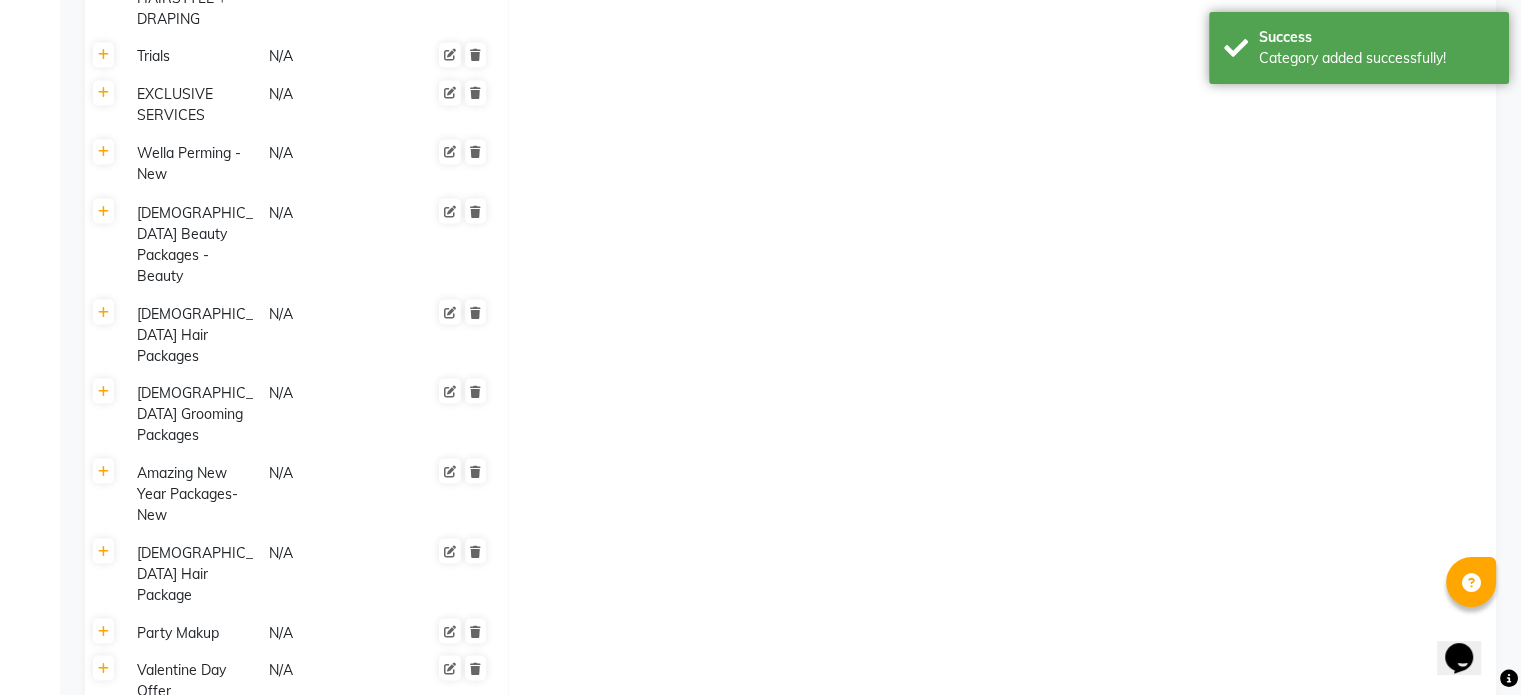 scroll, scrollTop: 3717, scrollLeft: 0, axis: vertical 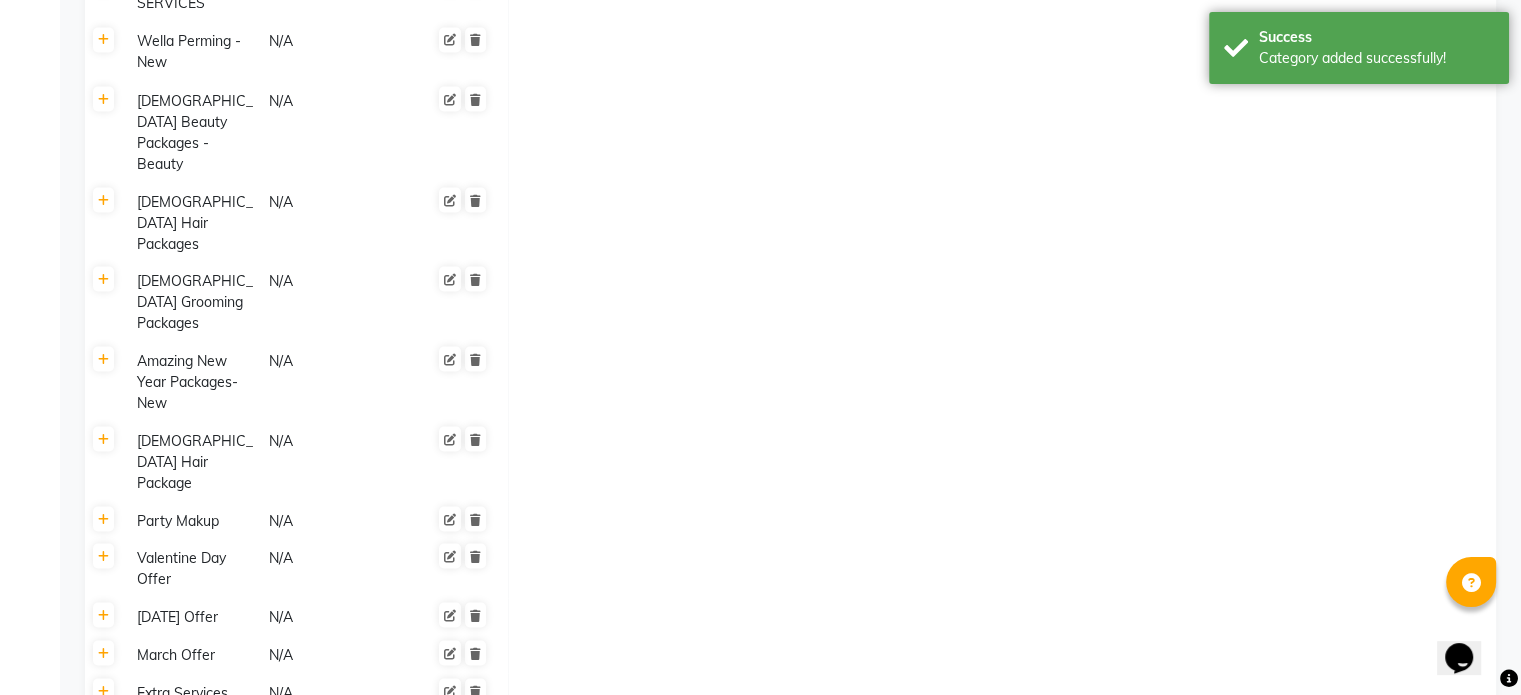 click 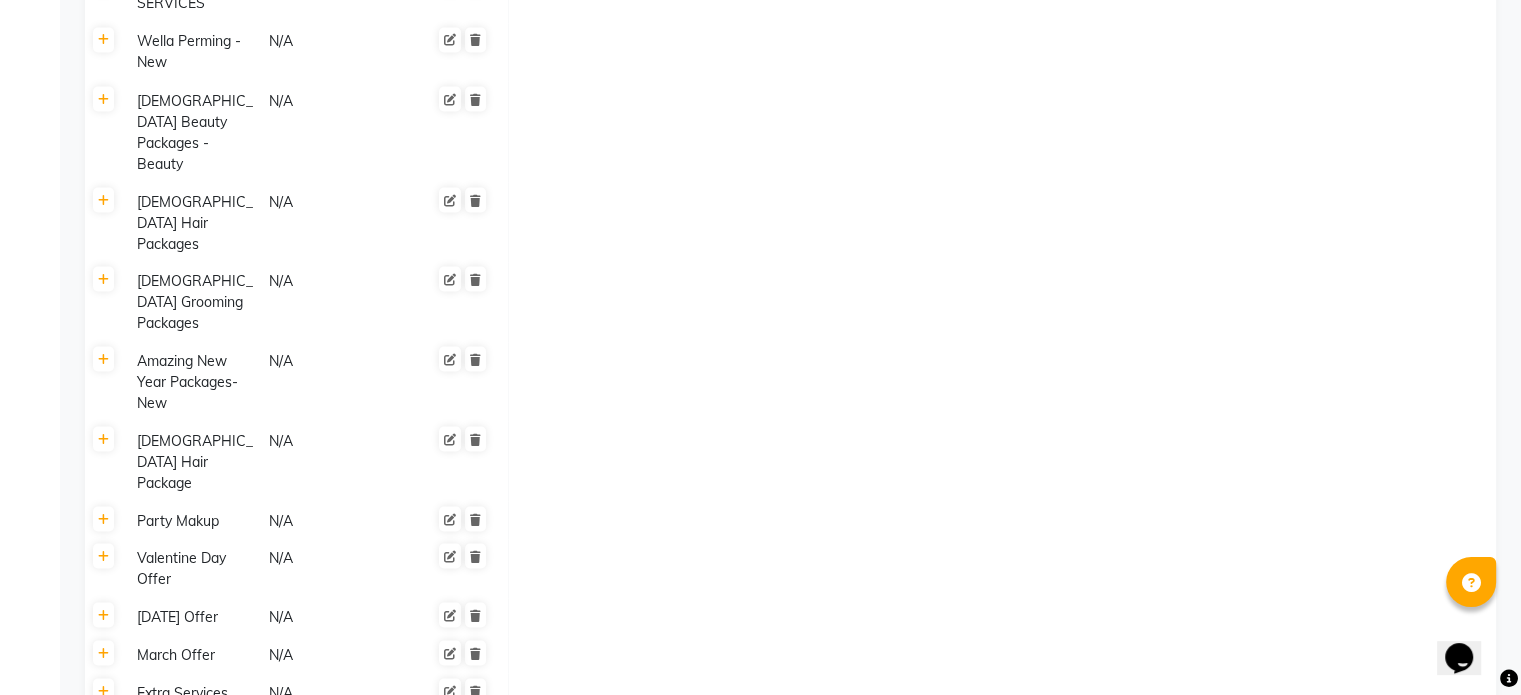 click on "Click here to add service" 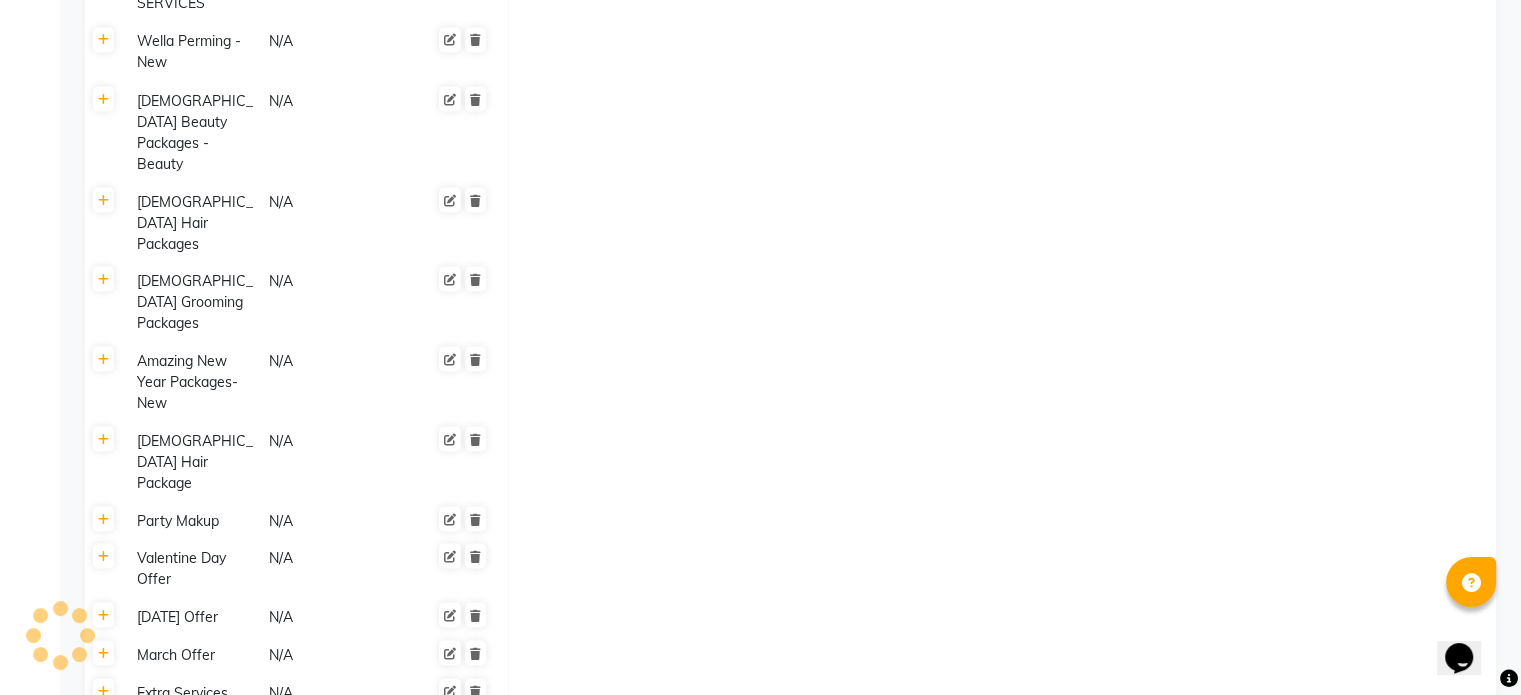 type on "Monsoon Offer" 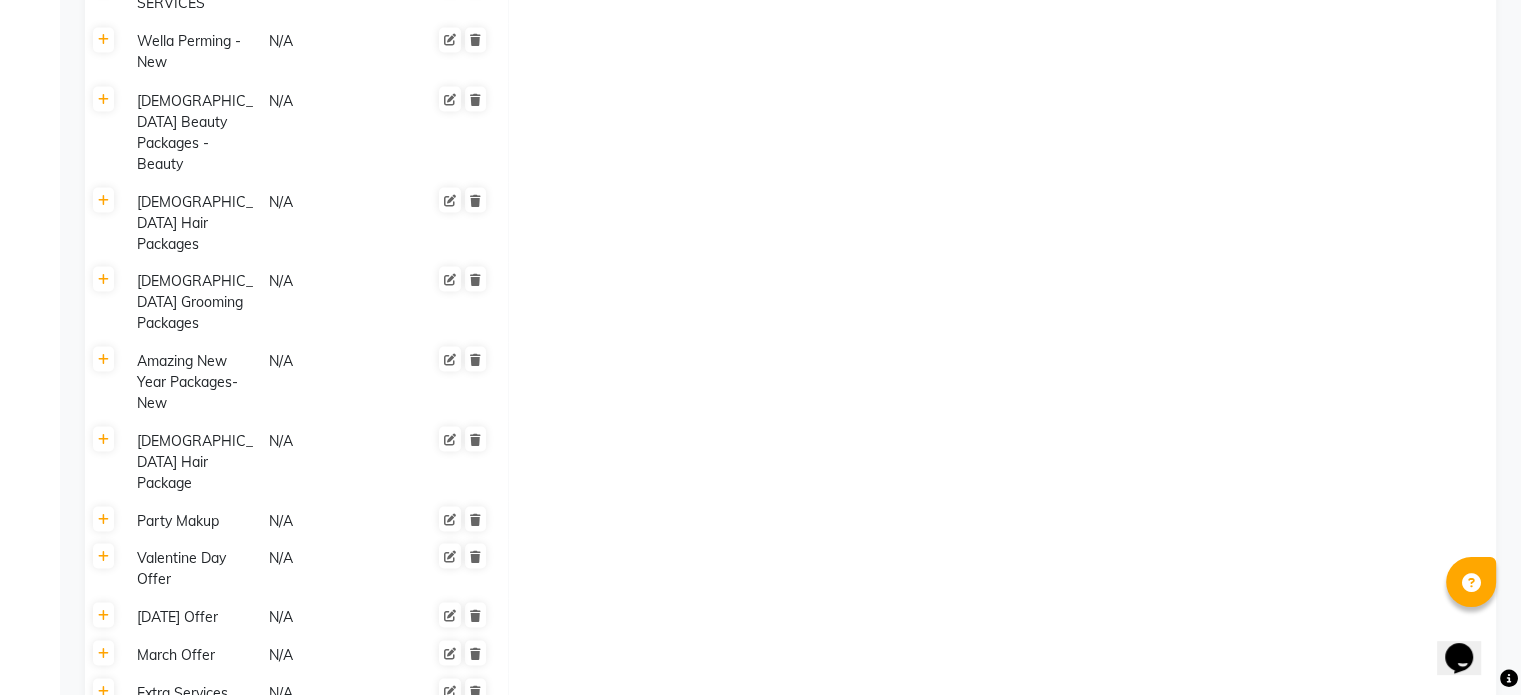 type on "2500" 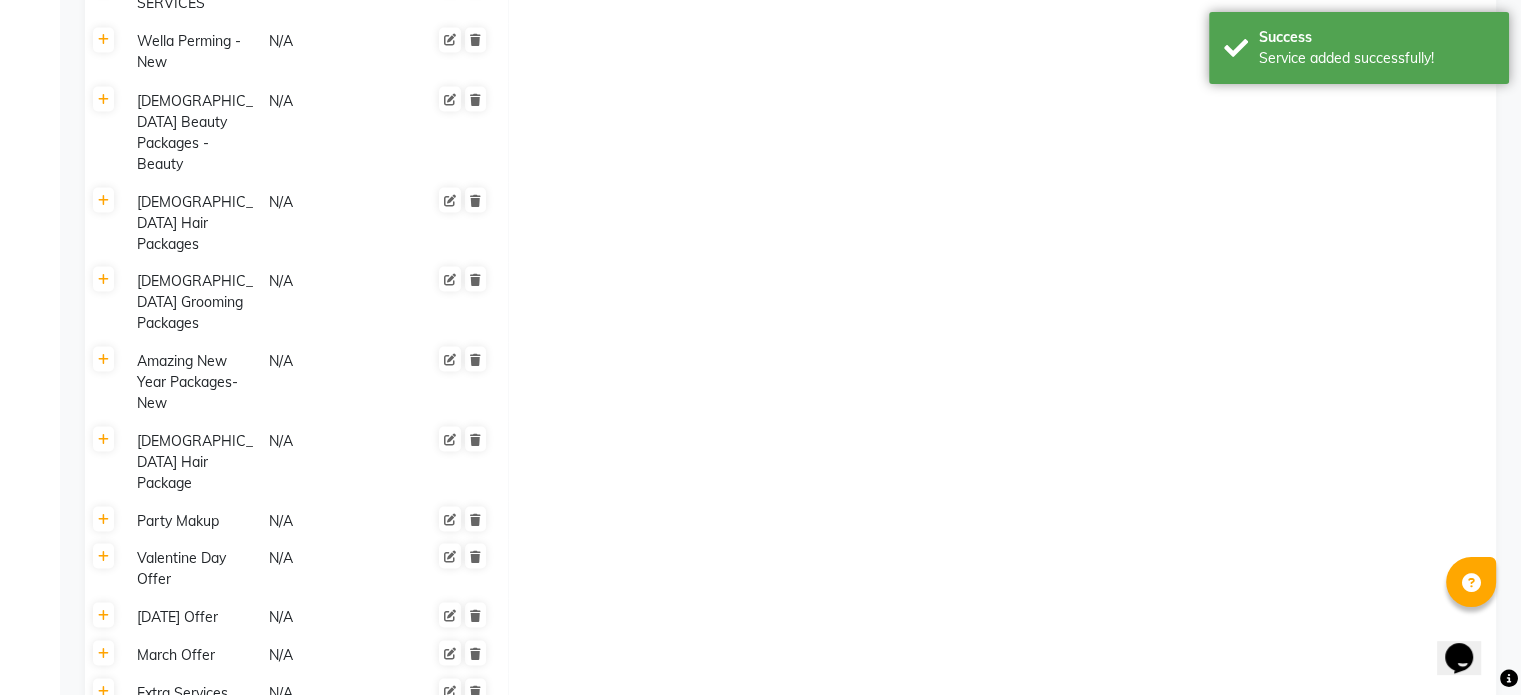 click on "Click here to add service" 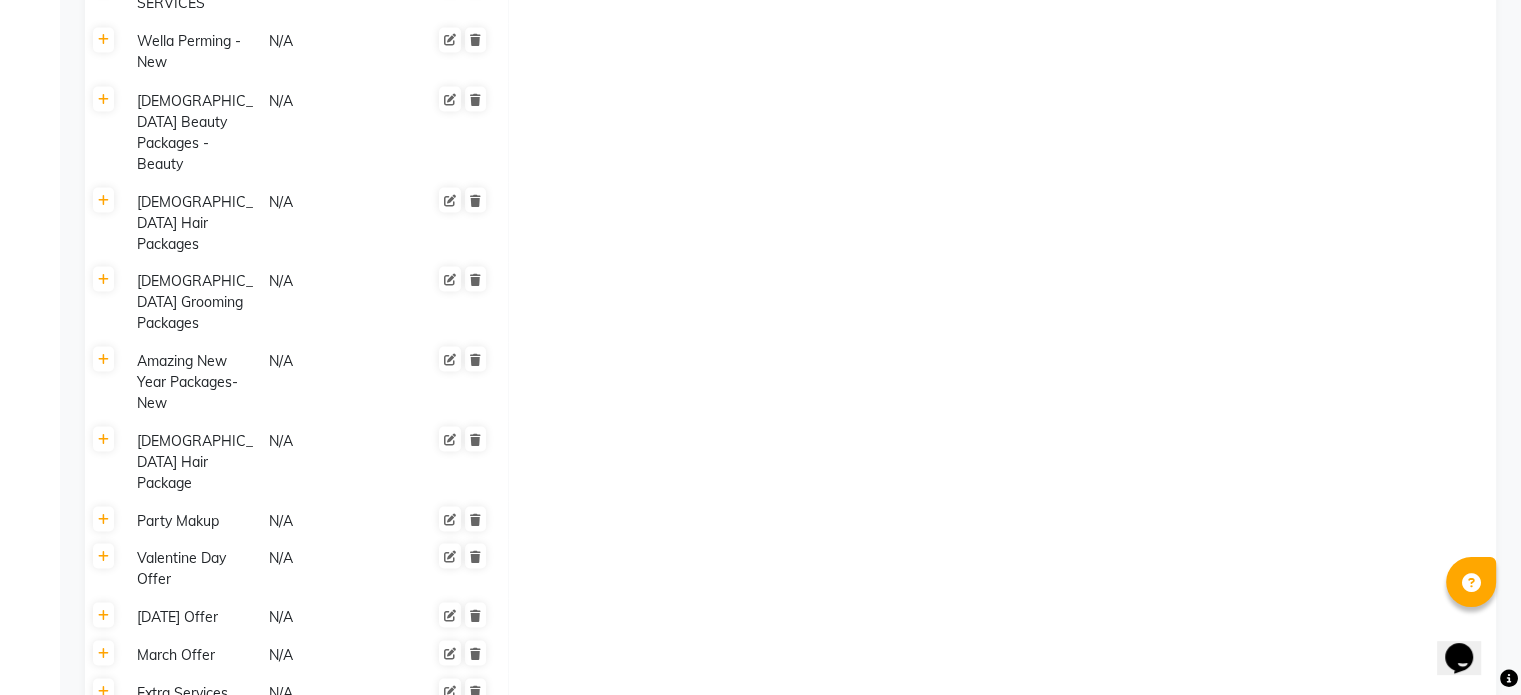 type on "2500" 